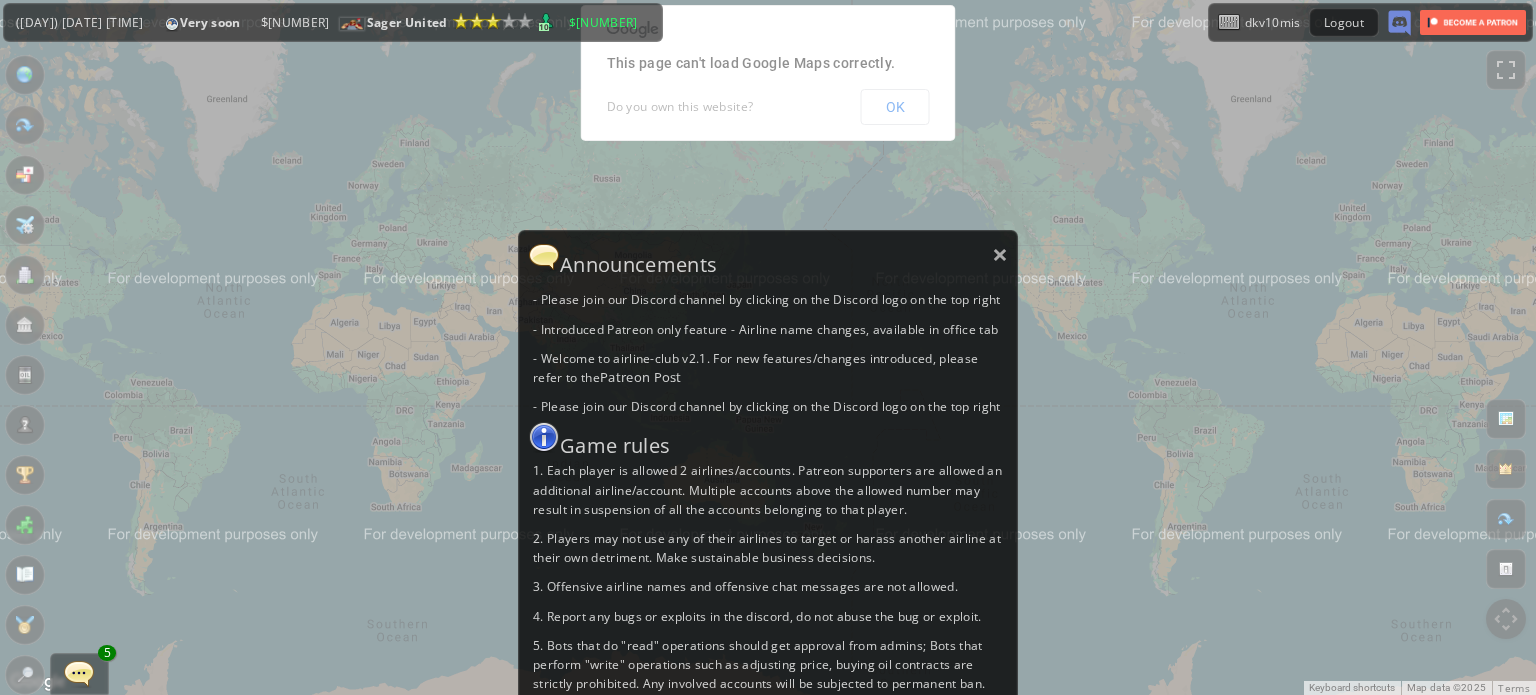 scroll, scrollTop: 0, scrollLeft: 0, axis: both 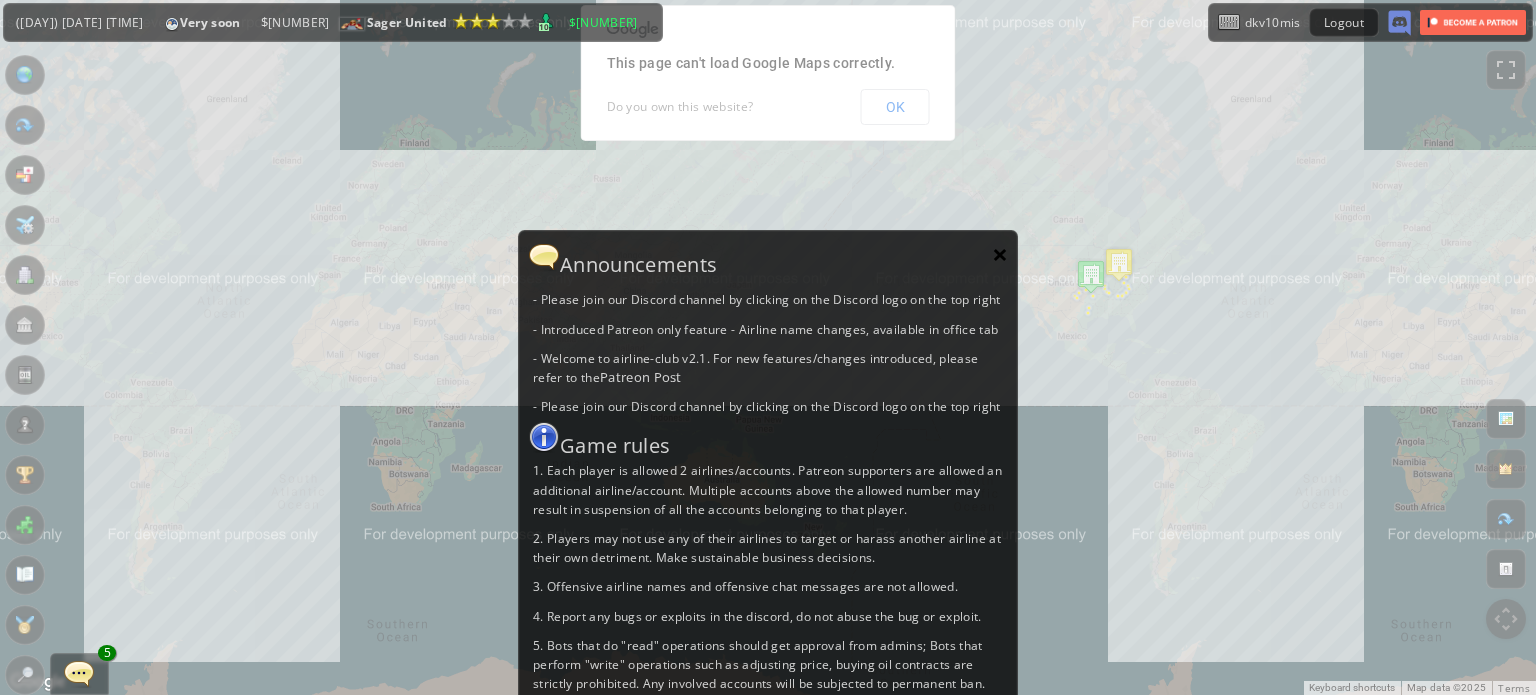 click on "×" at bounding box center [1000, 254] 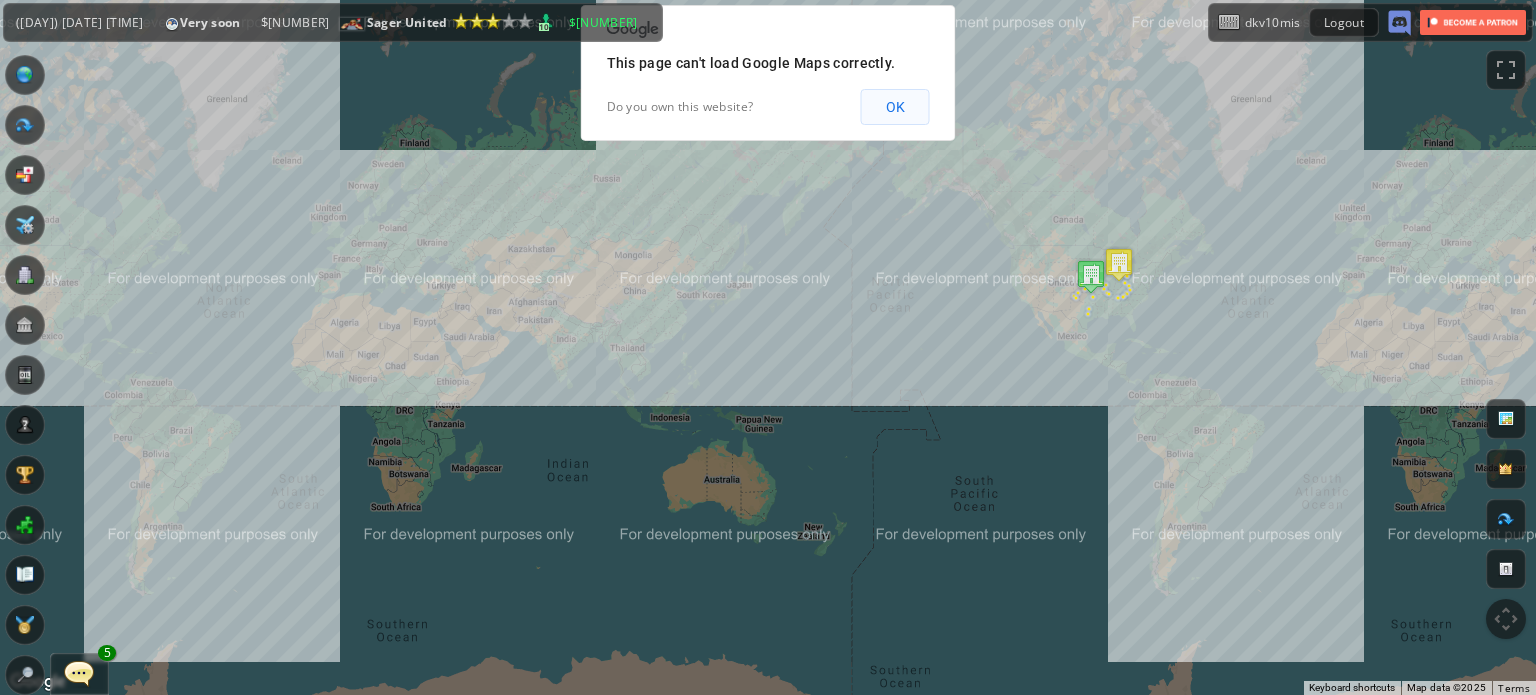 click on "OK" at bounding box center (895, 107) 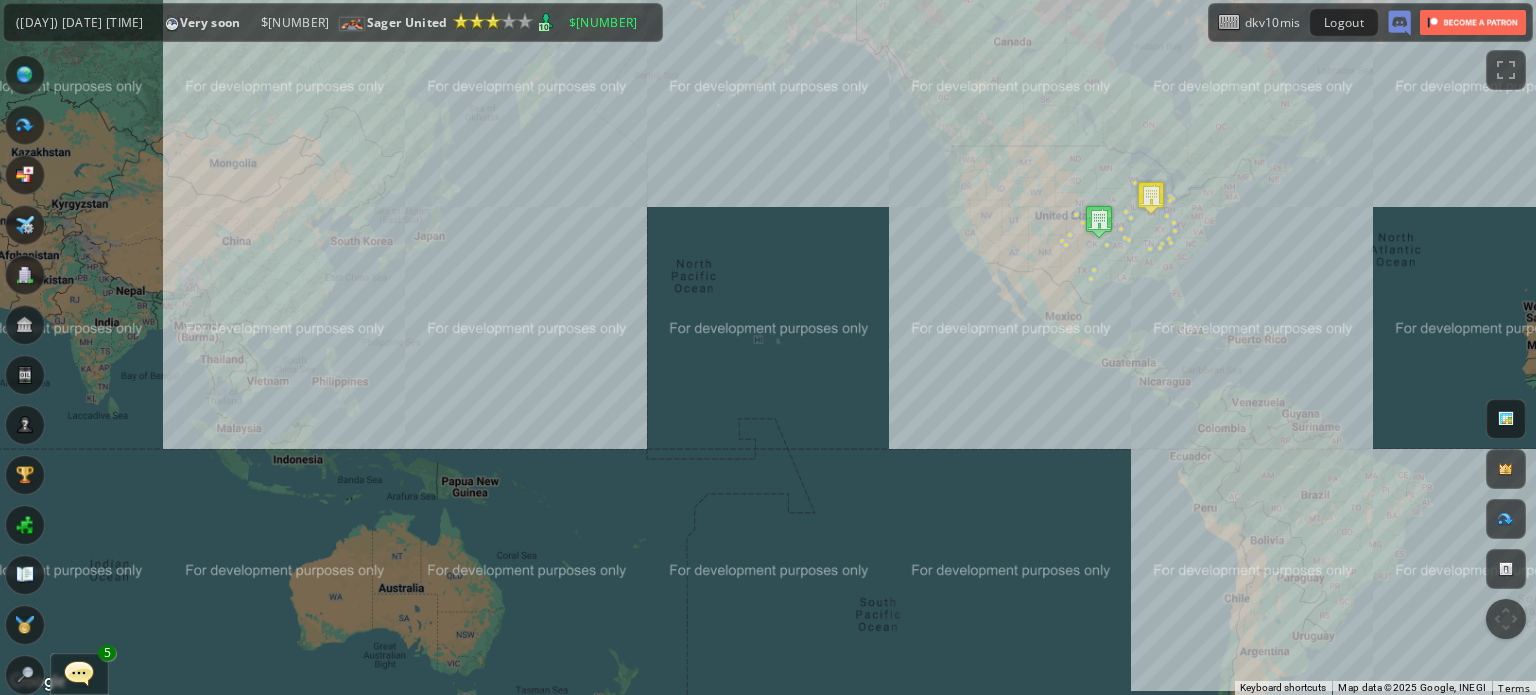 drag, startPoint x: 823, startPoint y: 412, endPoint x: 459, endPoint y: 461, distance: 367.28326 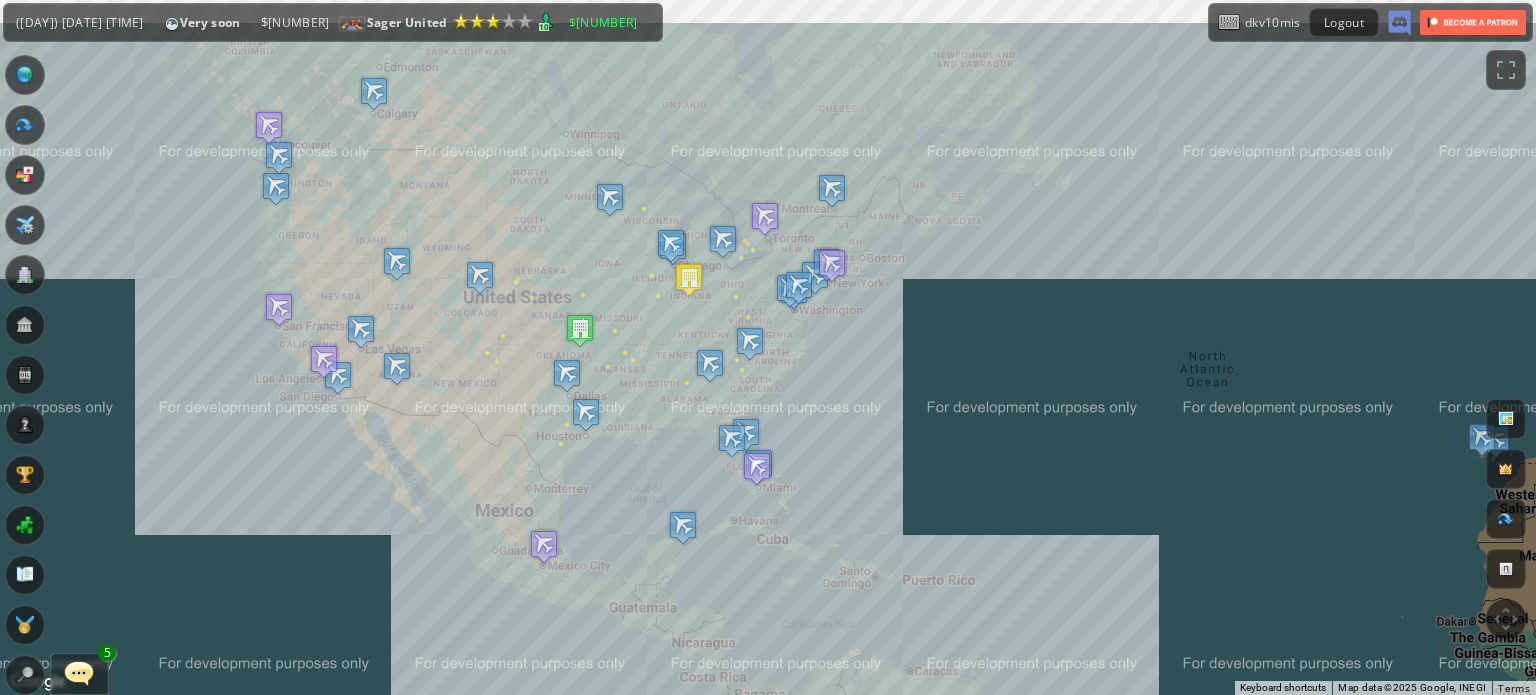 drag, startPoint x: 664, startPoint y: 430, endPoint x: 669, endPoint y: 471, distance: 41.303753 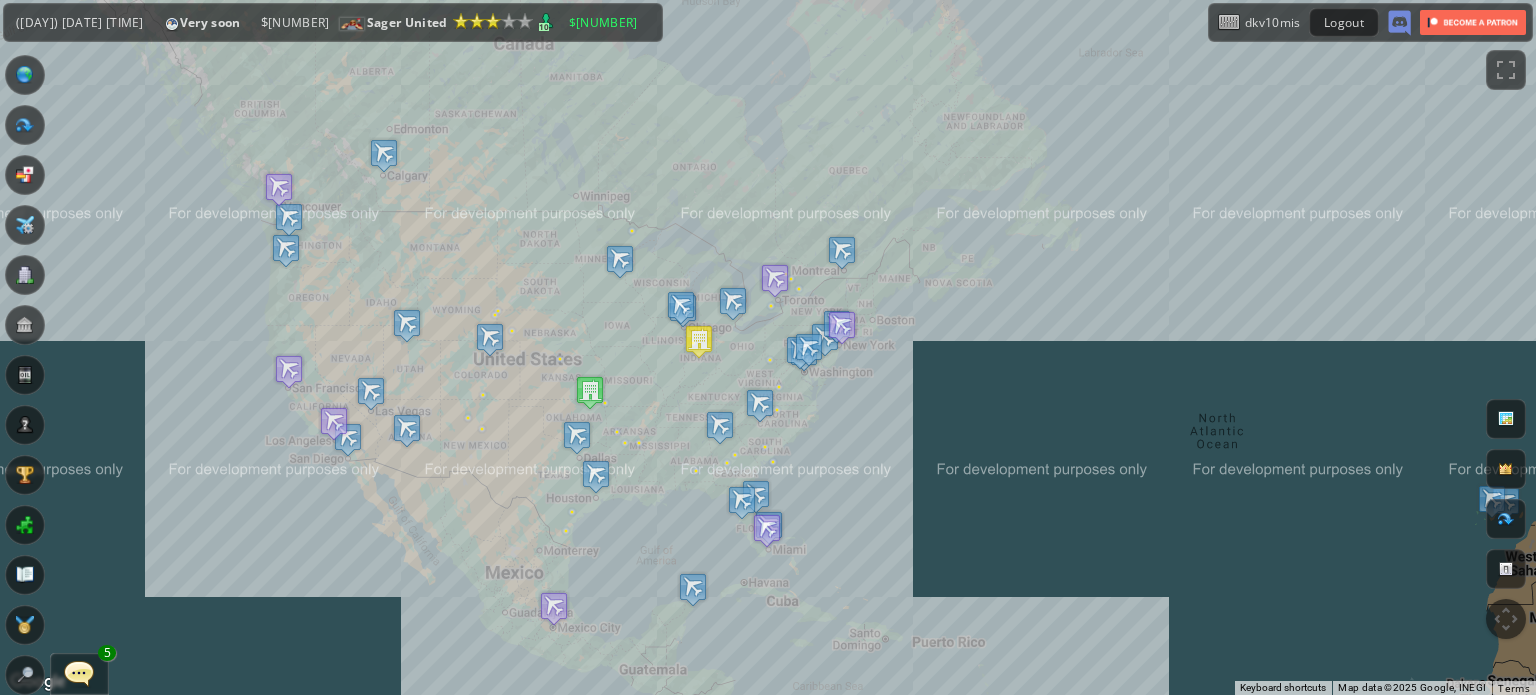 click at bounding box center (79, 673) 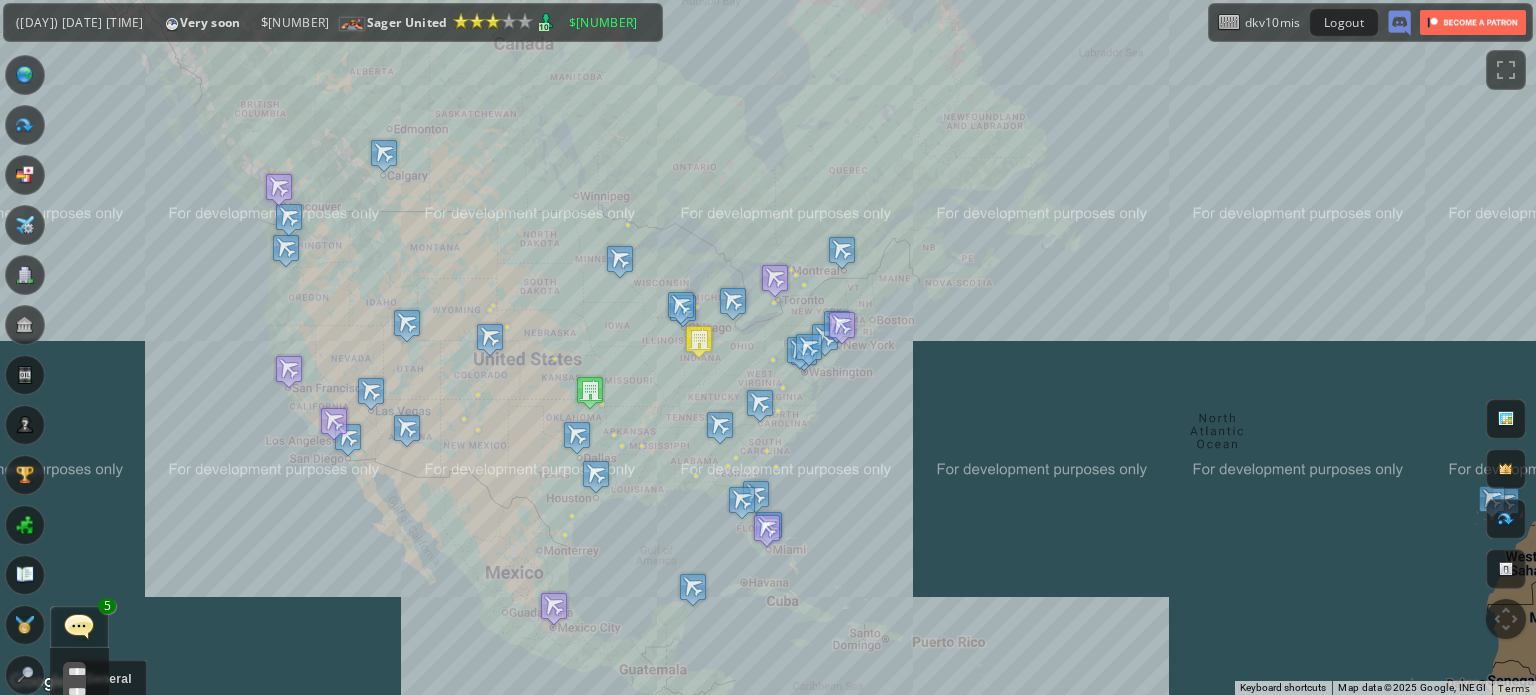 scroll, scrollTop: 538, scrollLeft: 0, axis: vertical 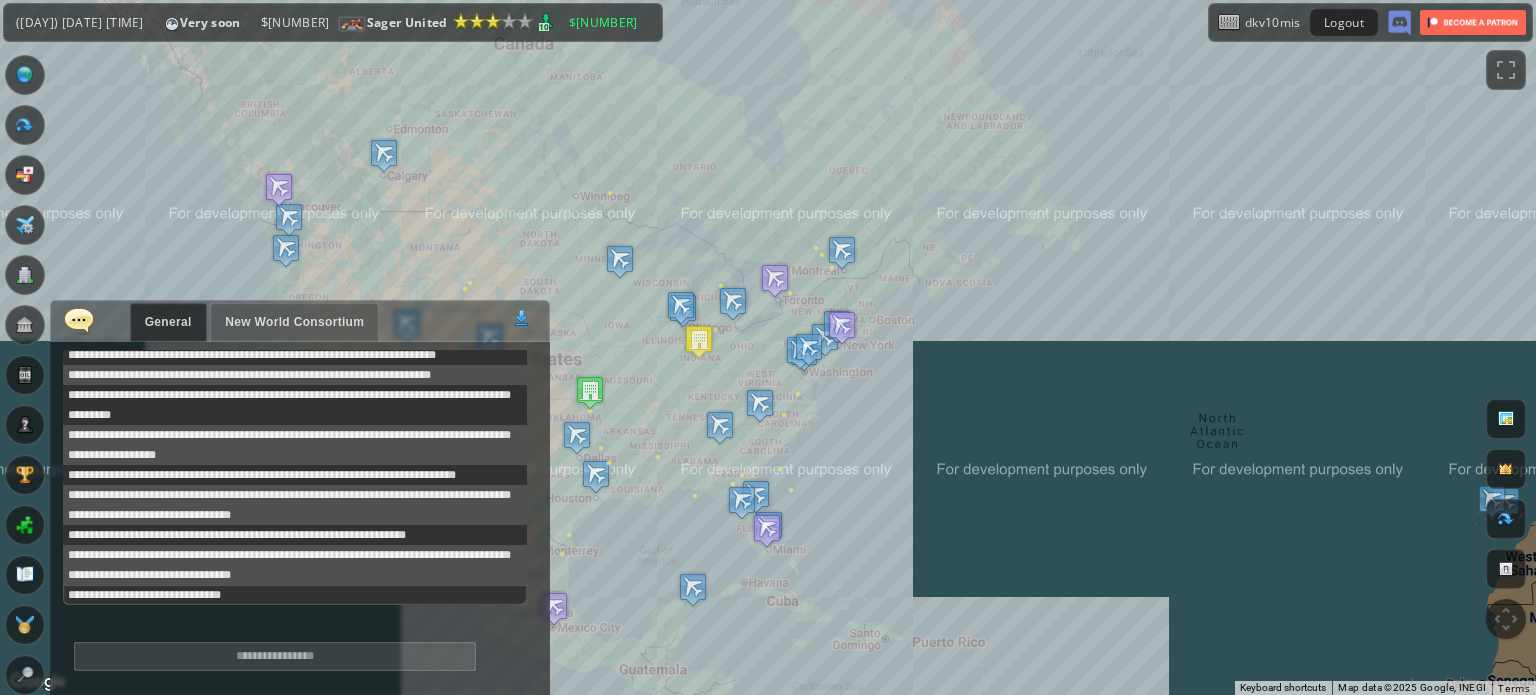 click at bounding box center [79, 320] 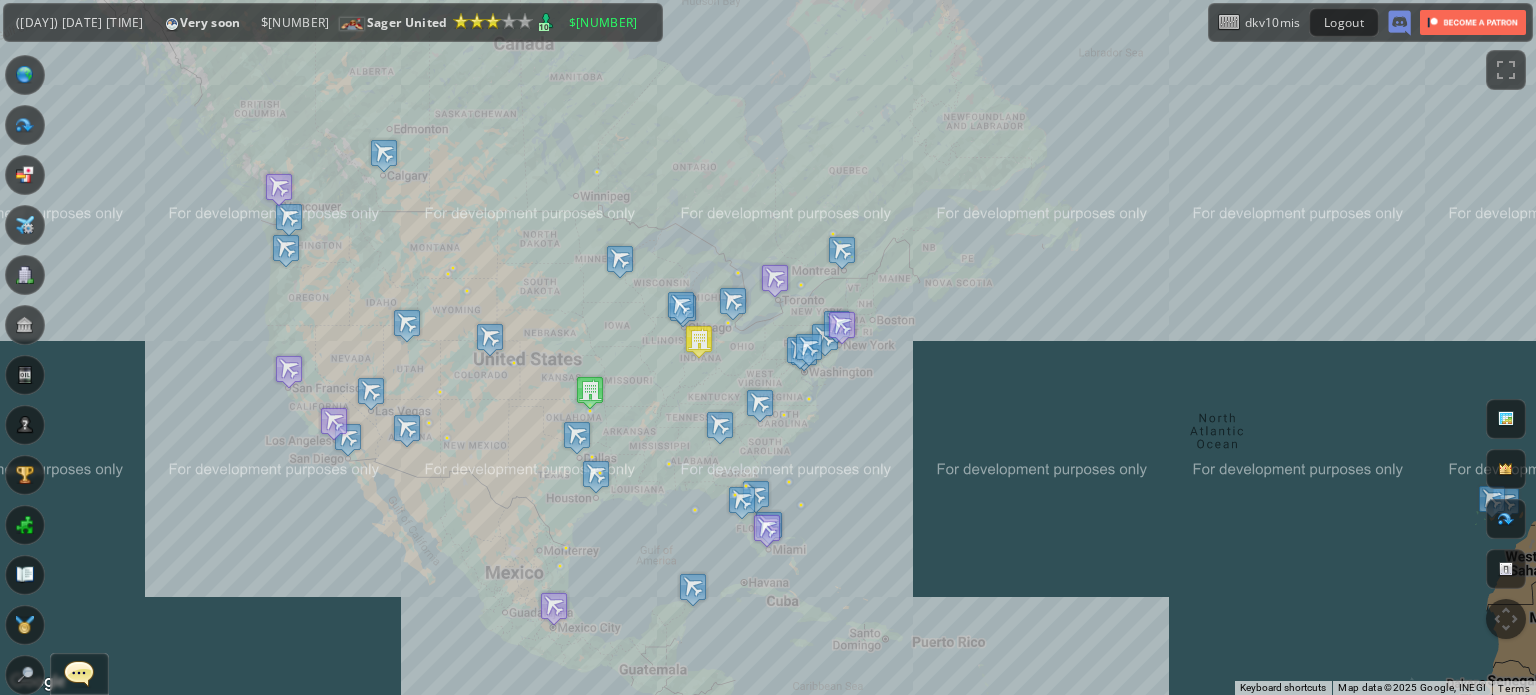 click at bounding box center (79, 673) 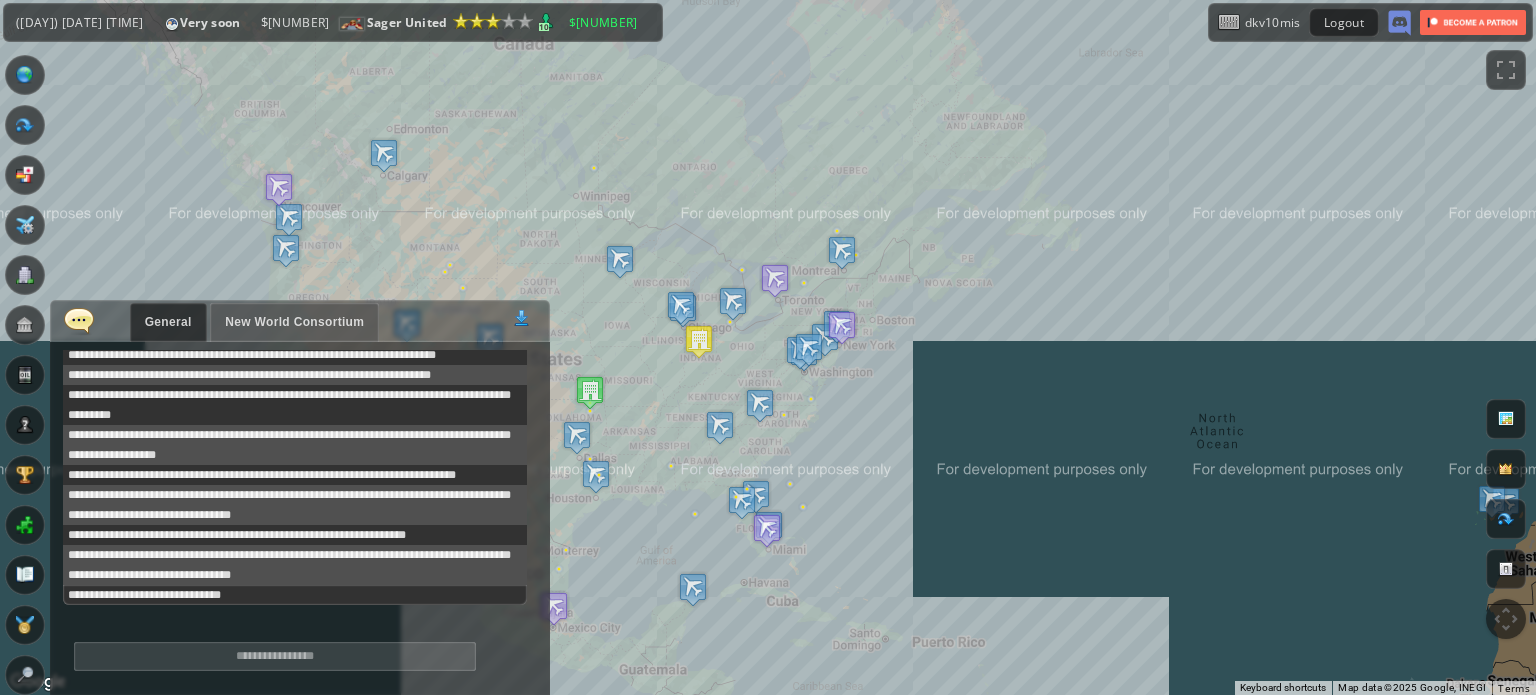 scroll, scrollTop: 538, scrollLeft: 0, axis: vertical 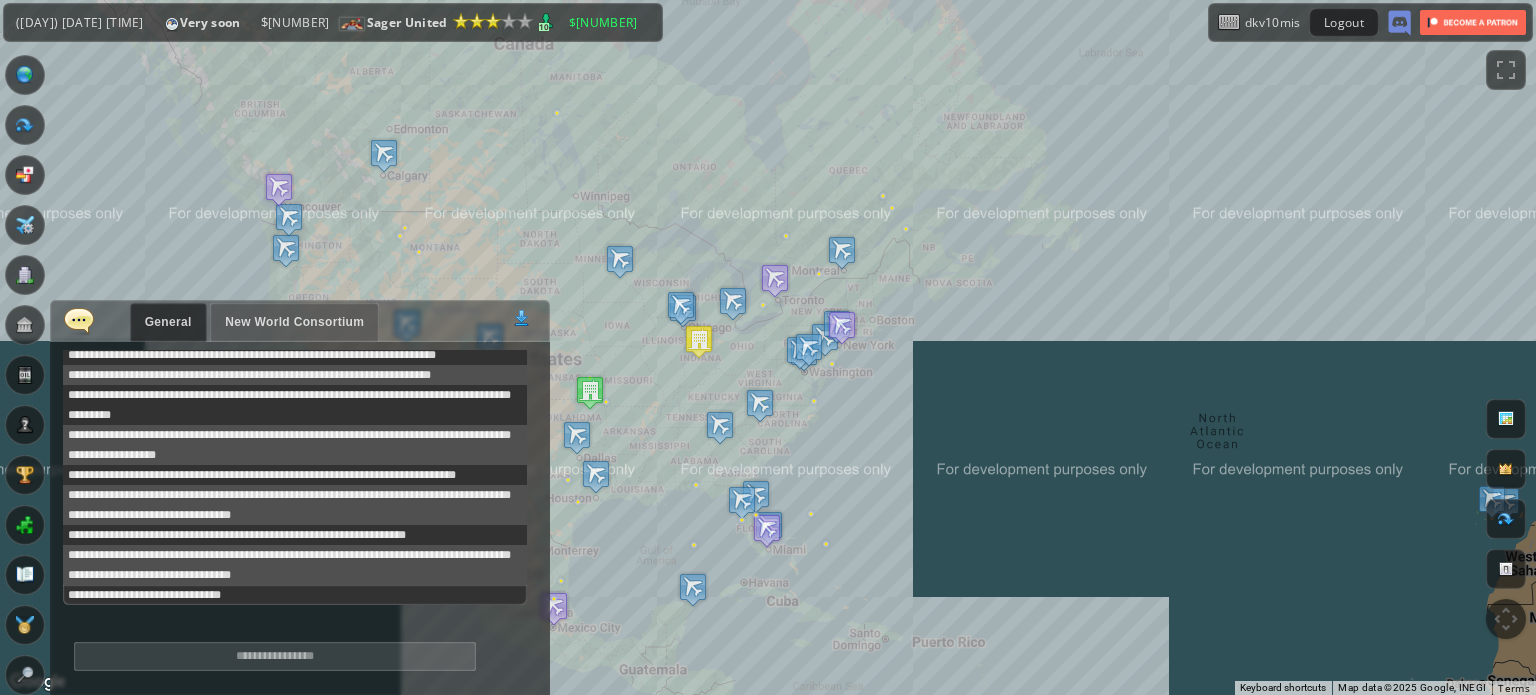click at bounding box center [79, 320] 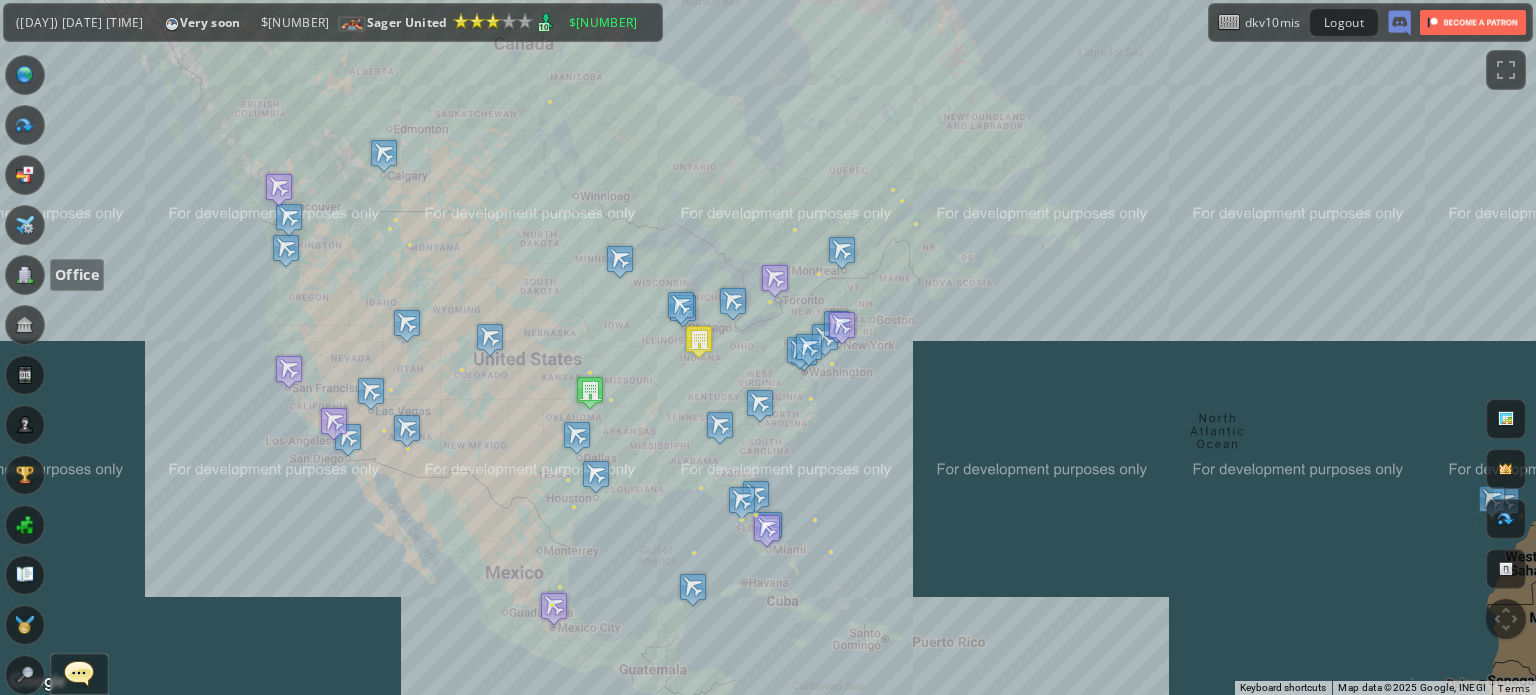 click at bounding box center (25, 275) 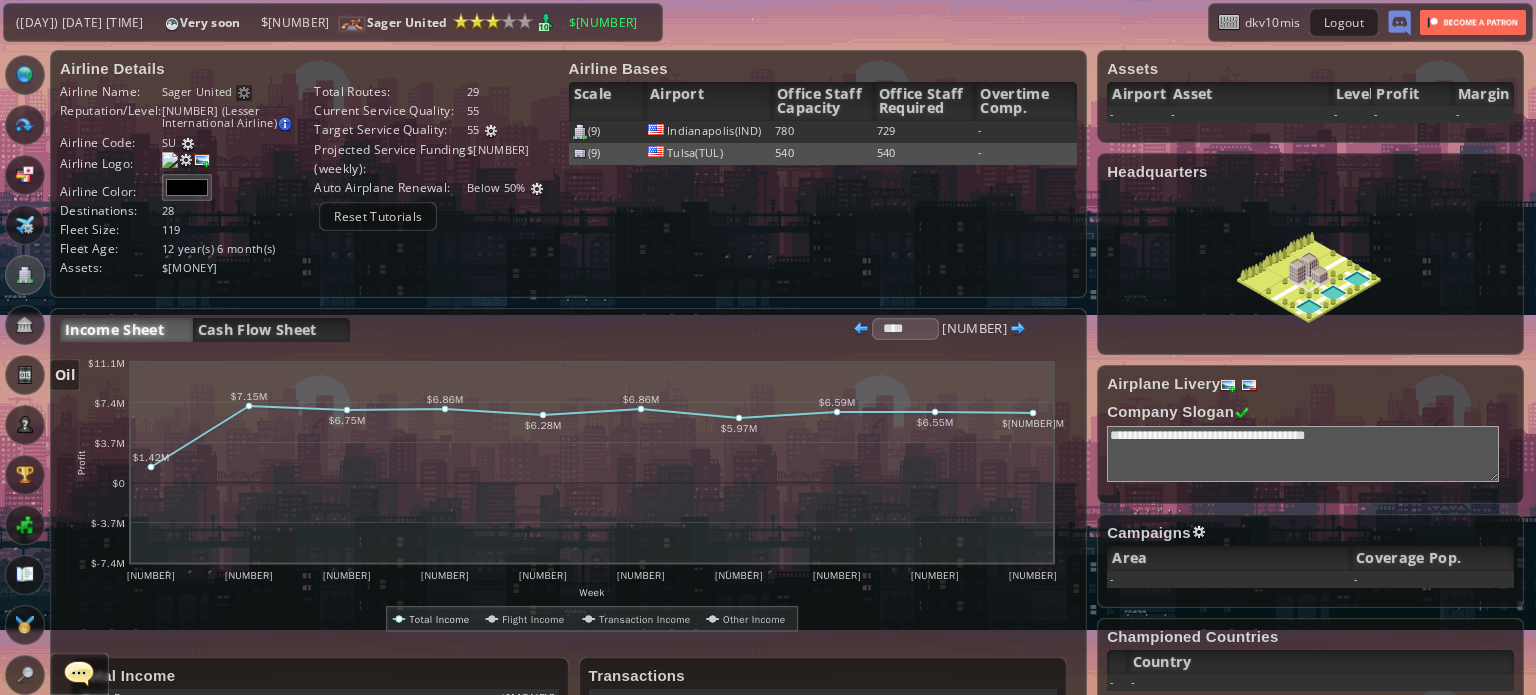click at bounding box center [25, 375] 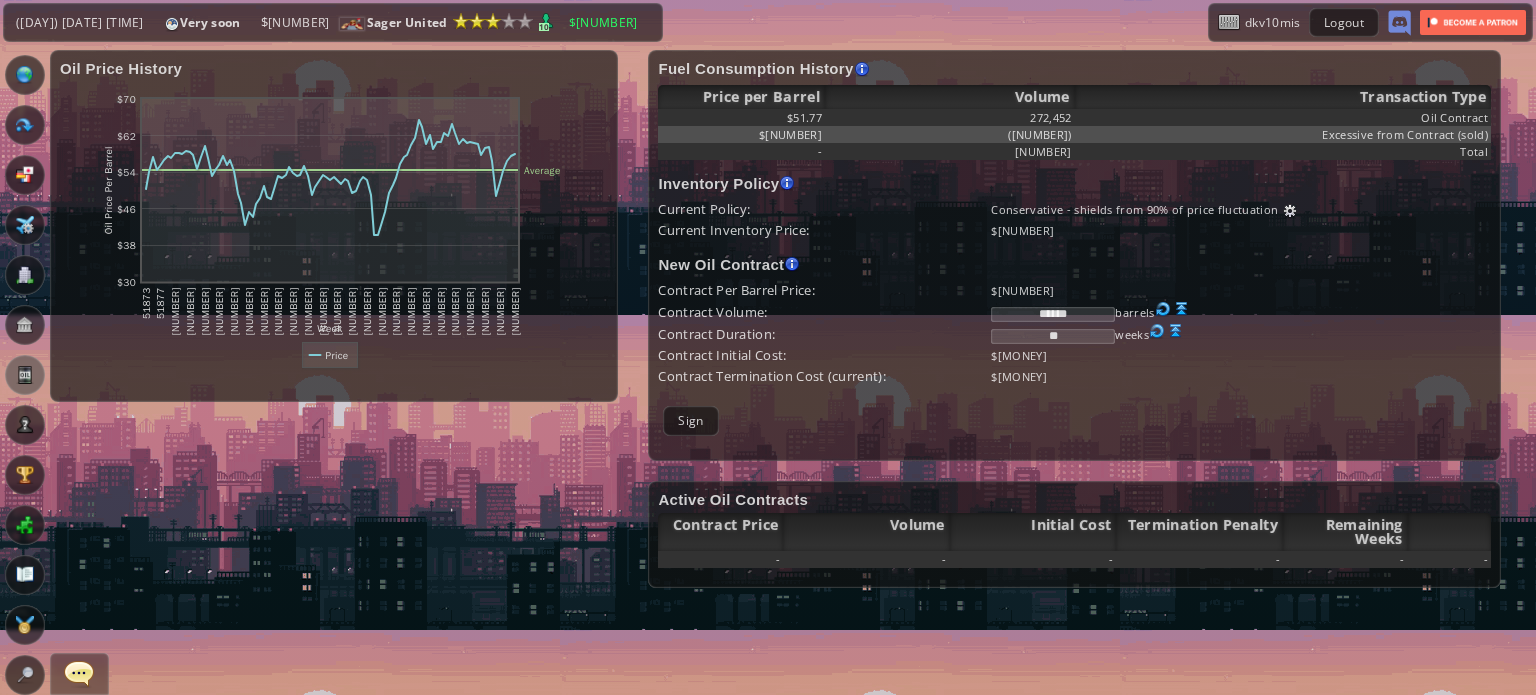 click on "**" at bounding box center [1053, 336] 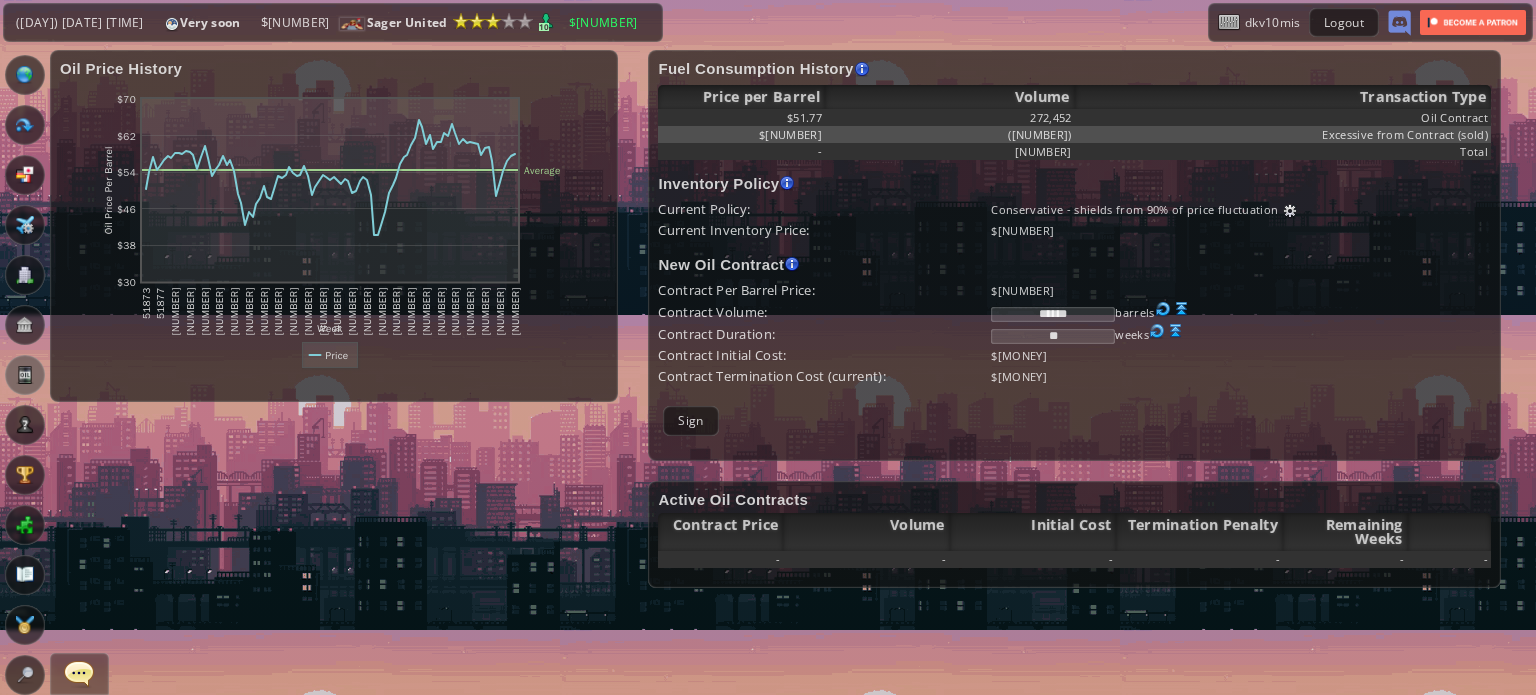 click on "**" at bounding box center (1053, 336) 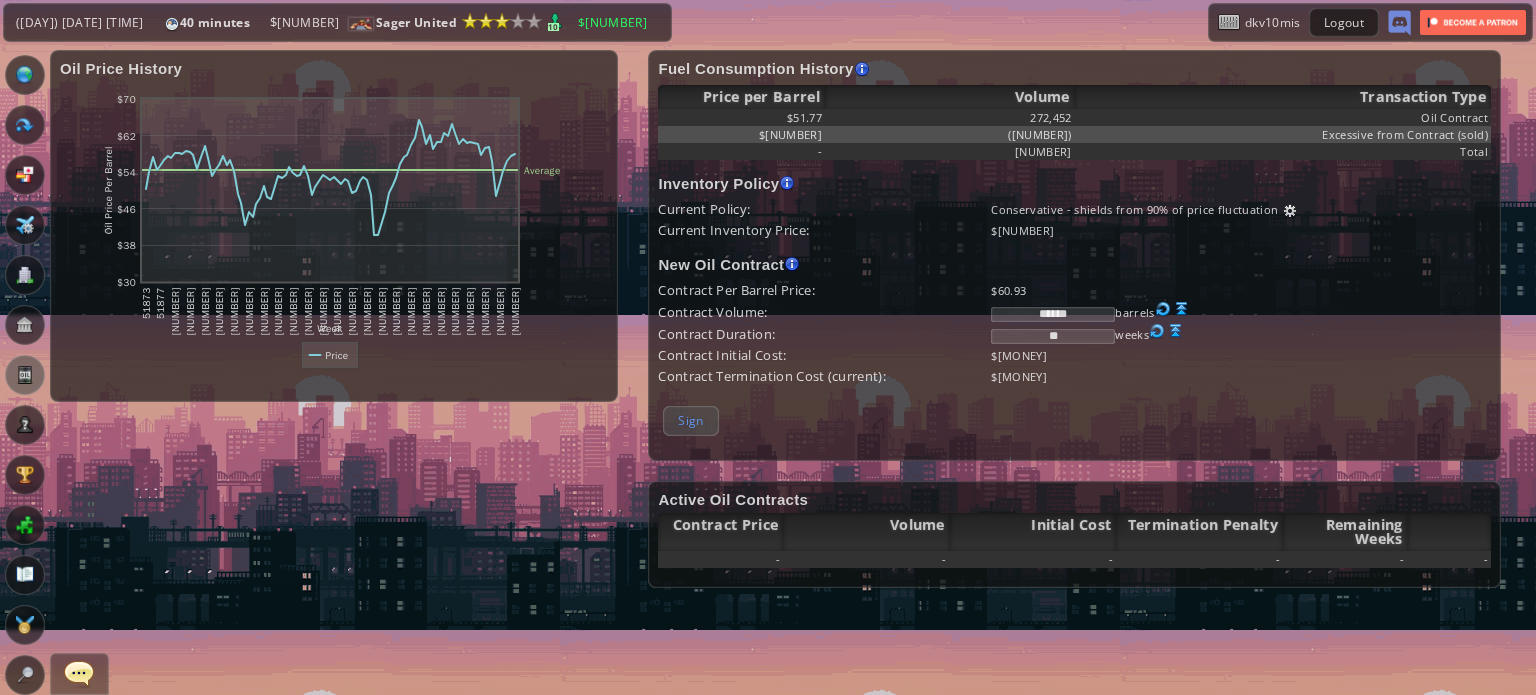 type on "**" 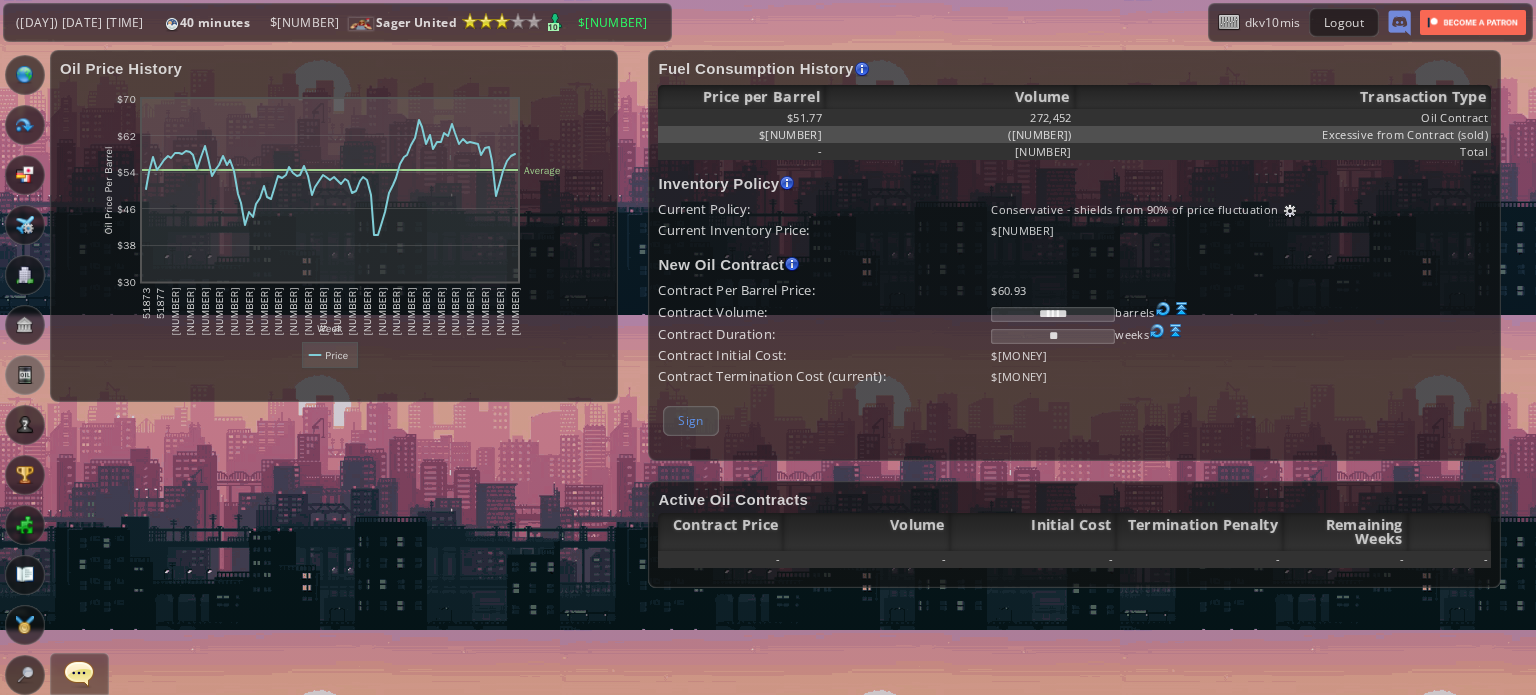 click on "Sign" at bounding box center (690, 420) 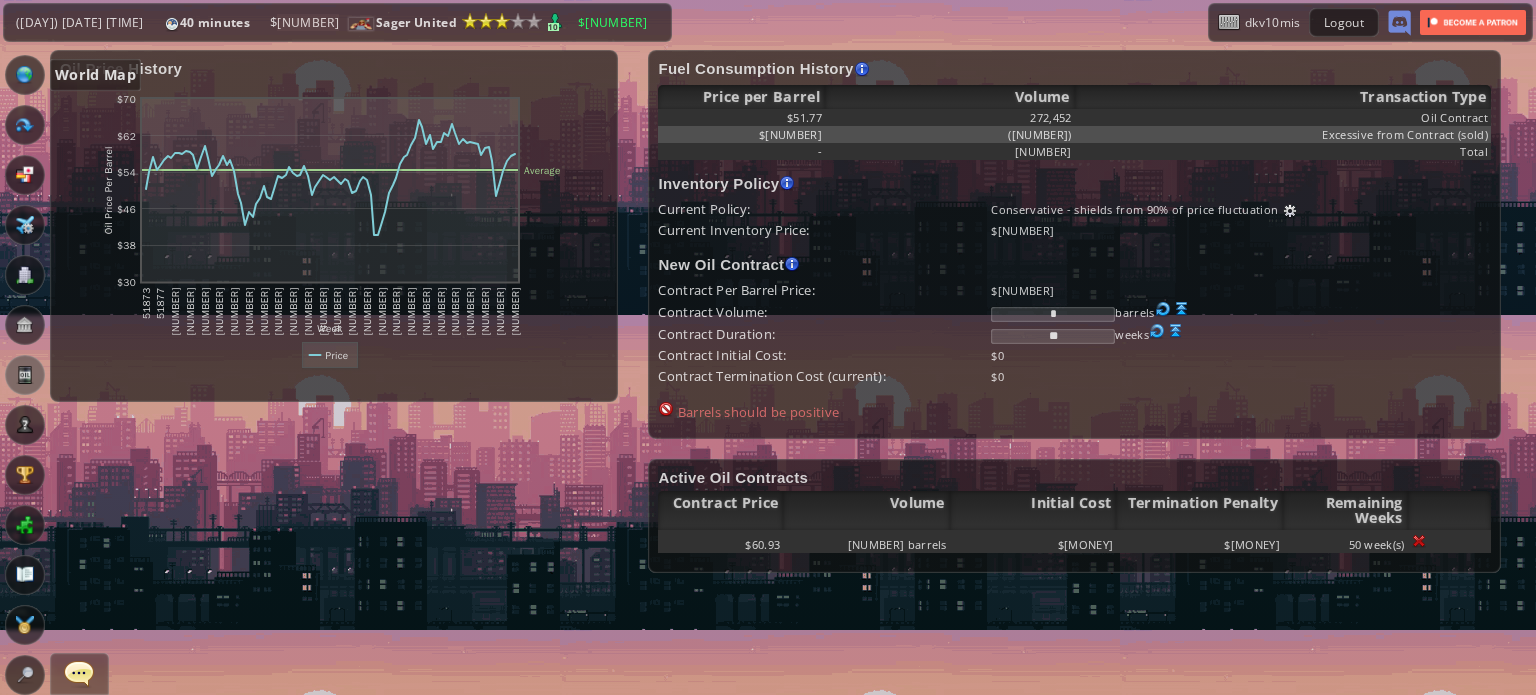 click at bounding box center [25, 75] 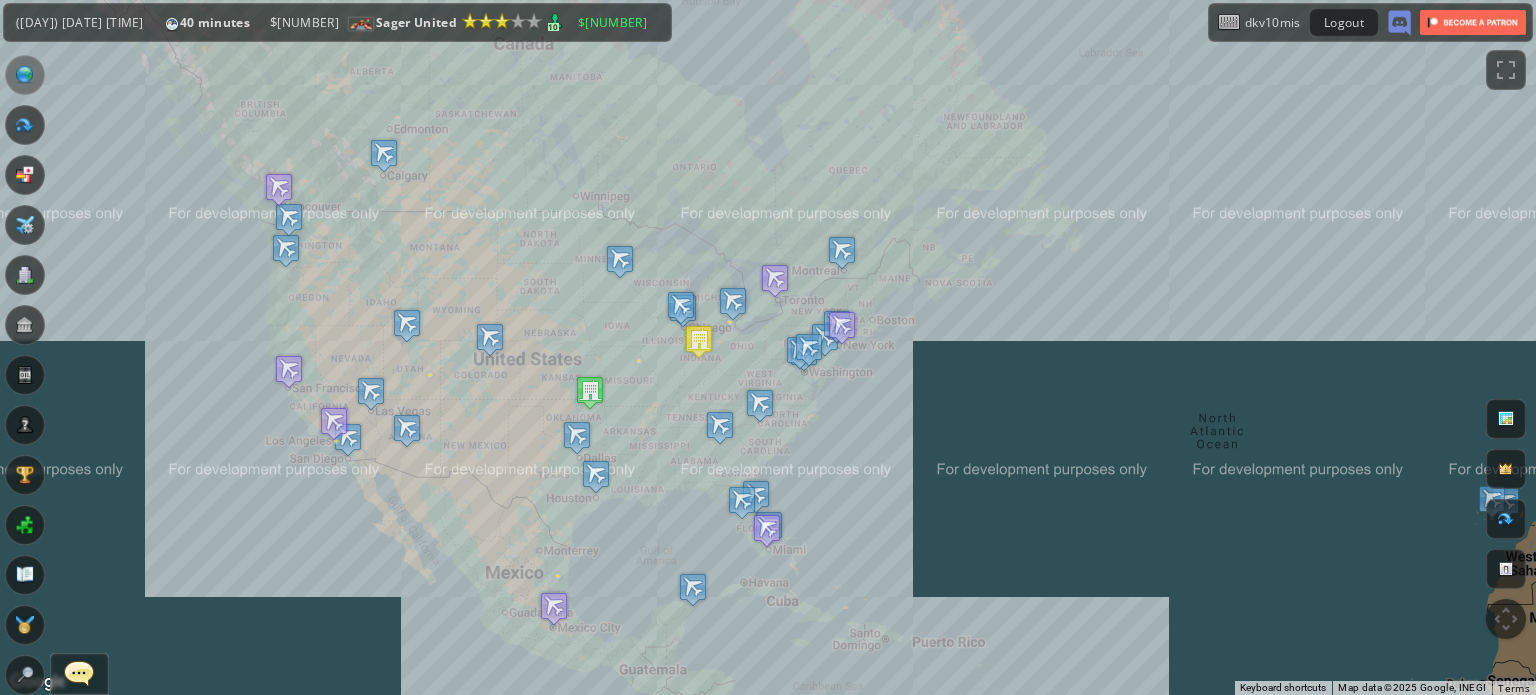 click on "Office" at bounding box center [25, 275] 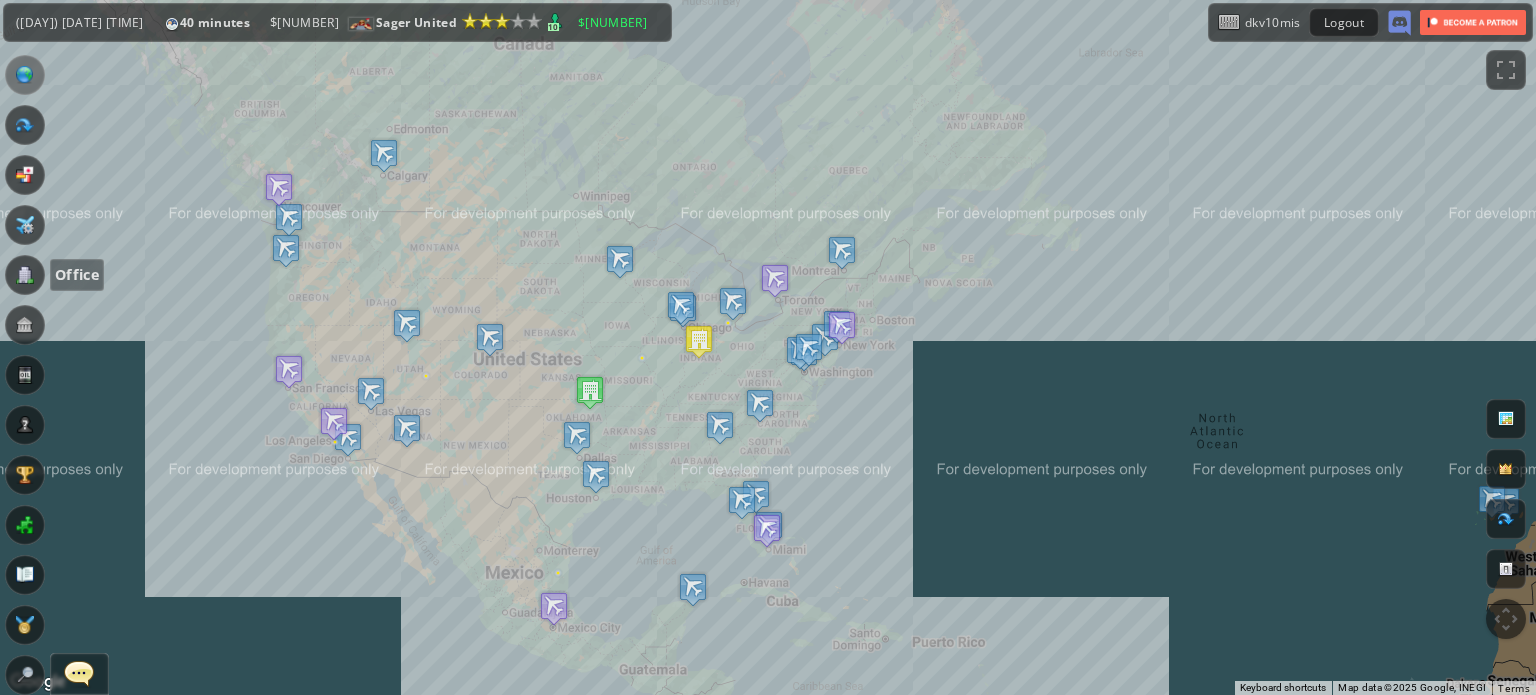 click at bounding box center [25, 275] 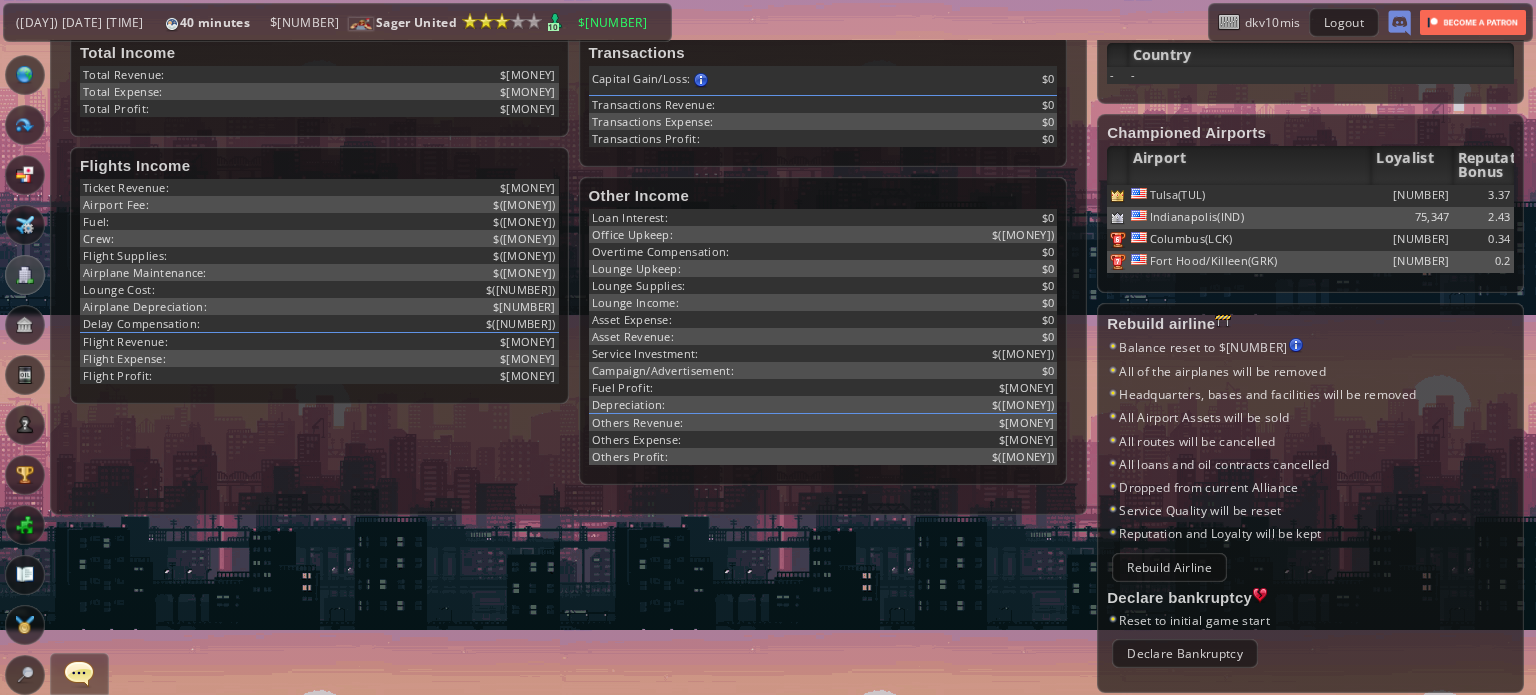 scroll, scrollTop: 300, scrollLeft: 0, axis: vertical 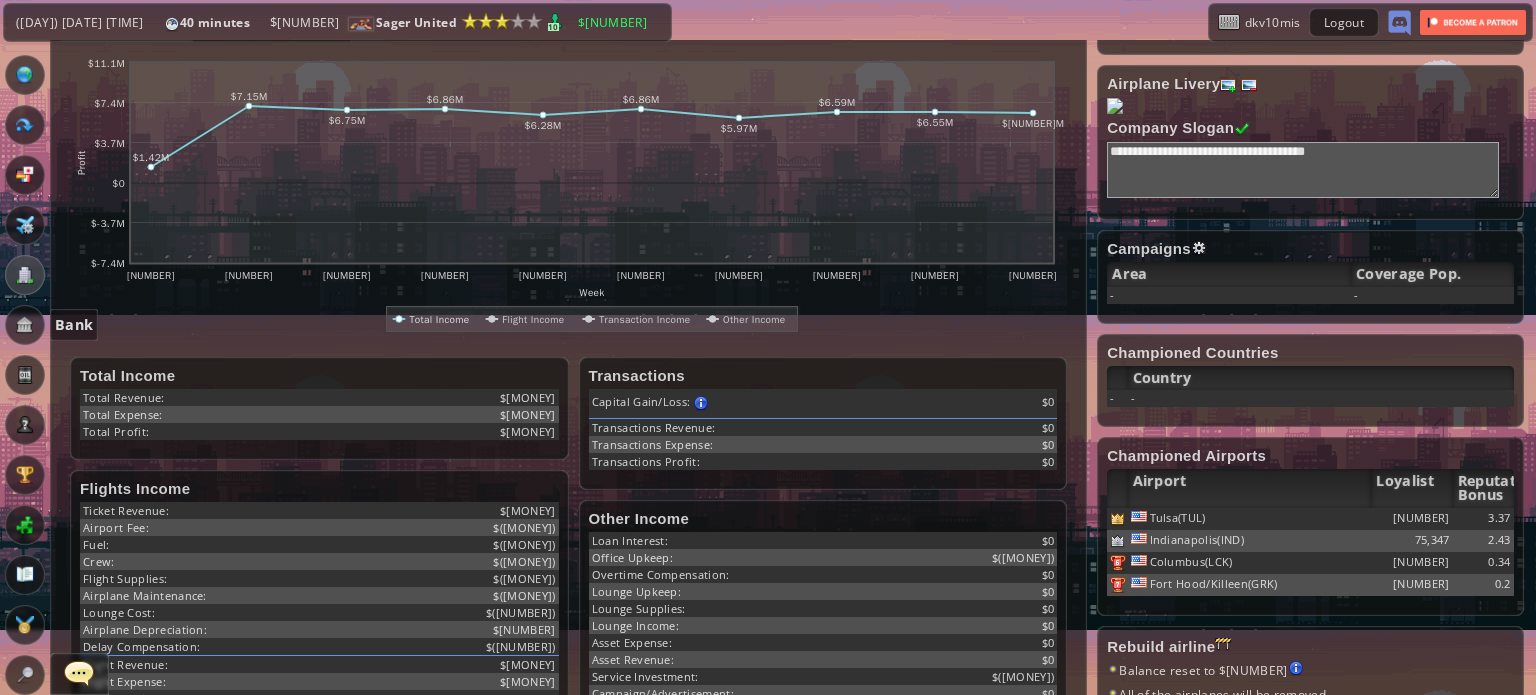 click at bounding box center (25, 325) 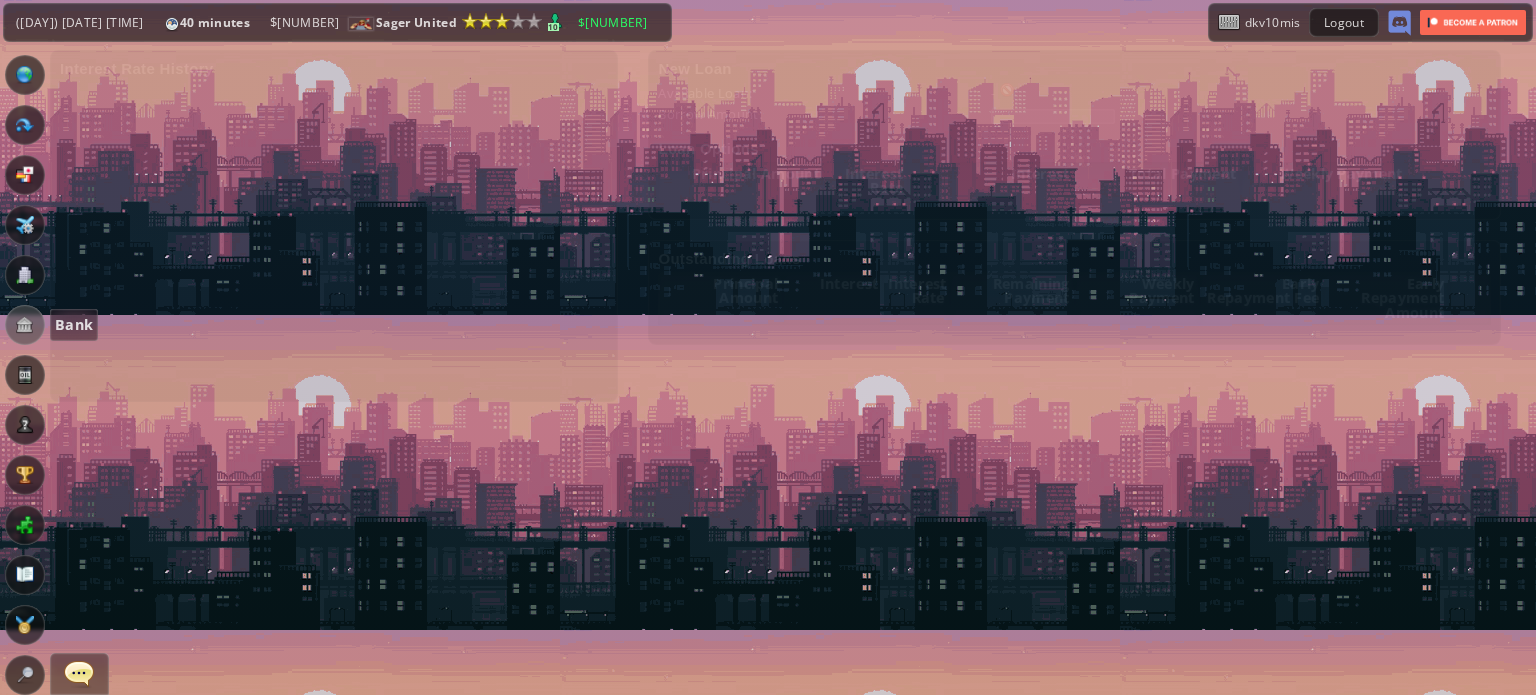 scroll, scrollTop: 0, scrollLeft: 0, axis: both 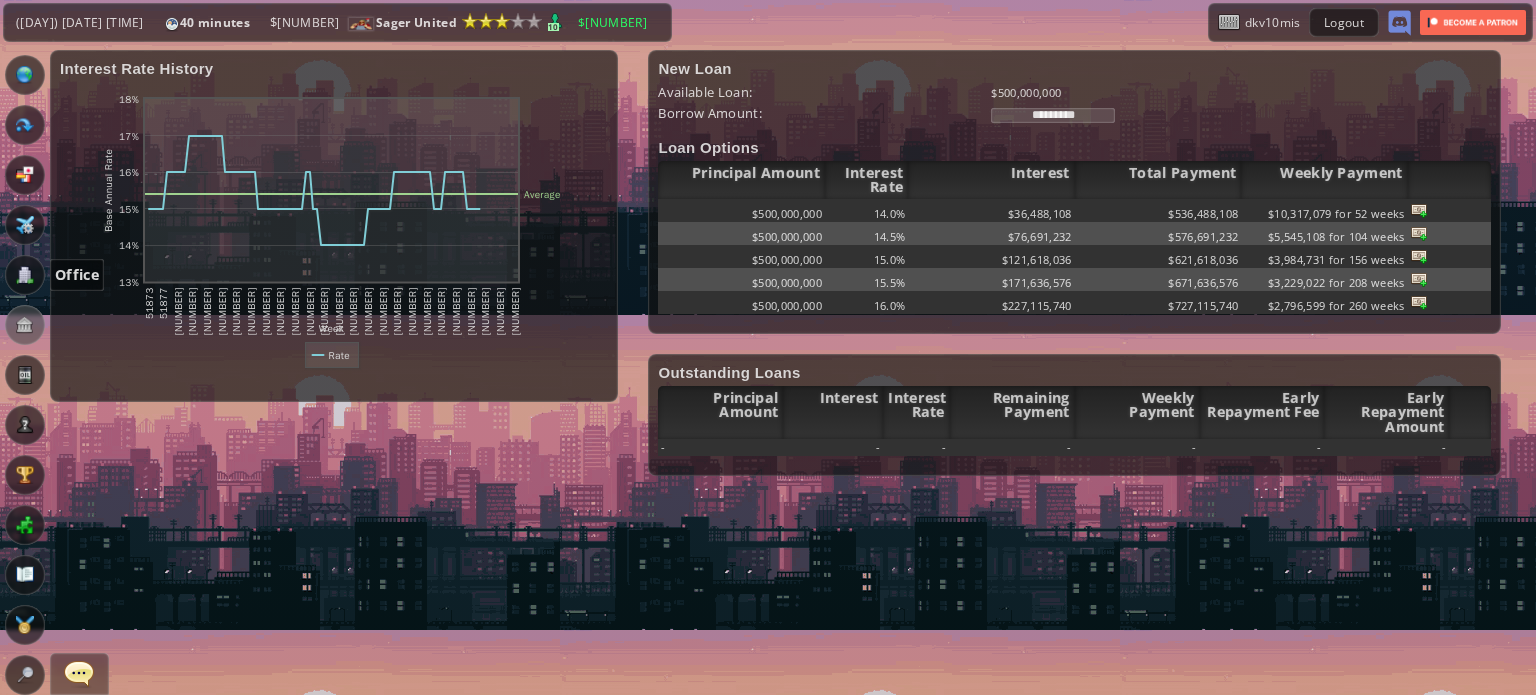 click at bounding box center (25, 275) 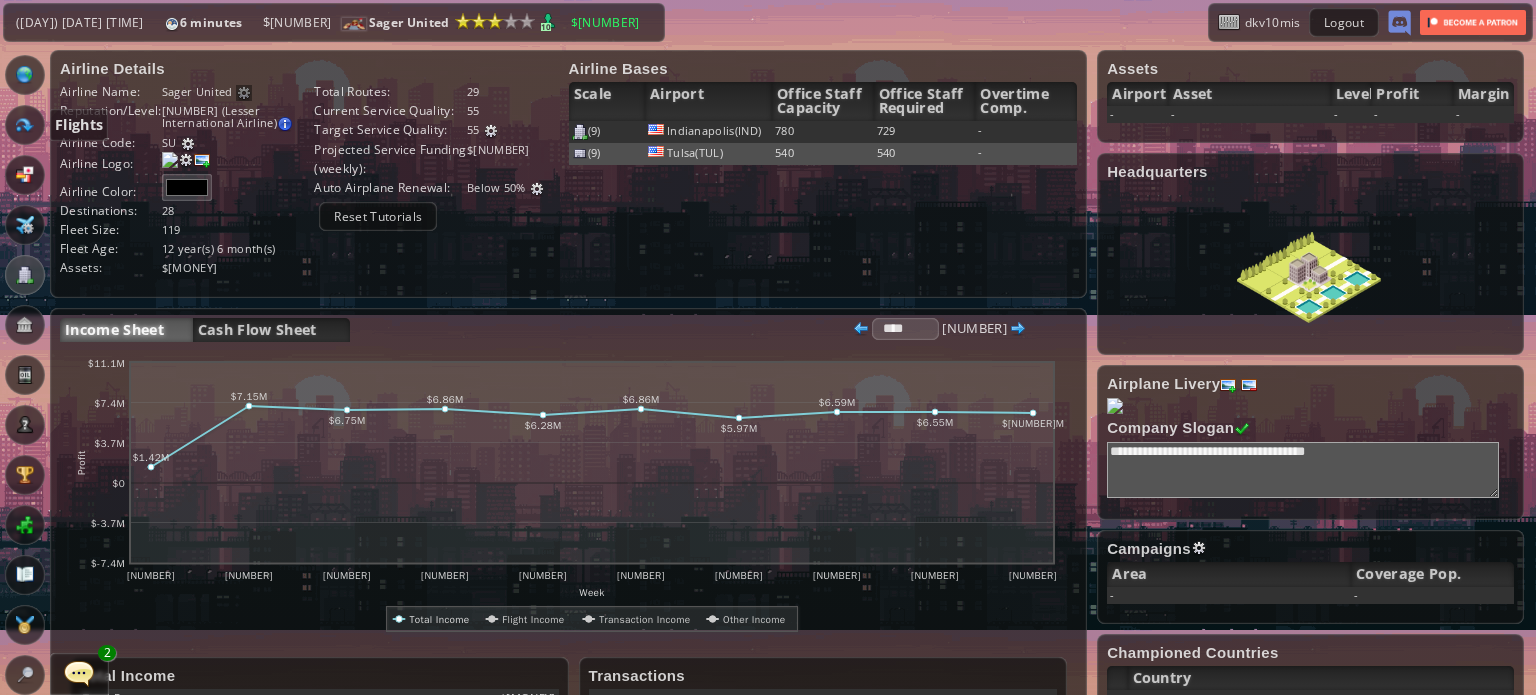 click at bounding box center (25, 125) 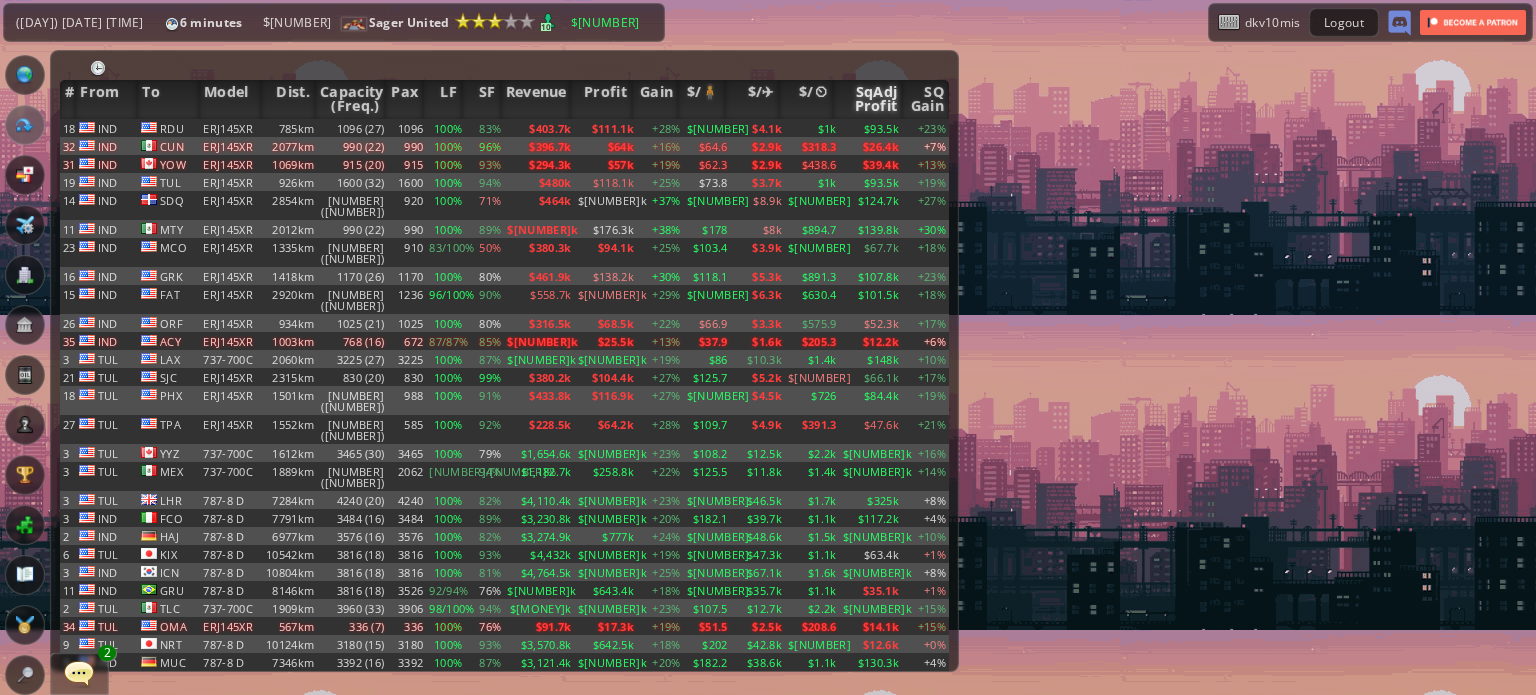 click on "SqAdj Profit" at bounding box center (868, 99) 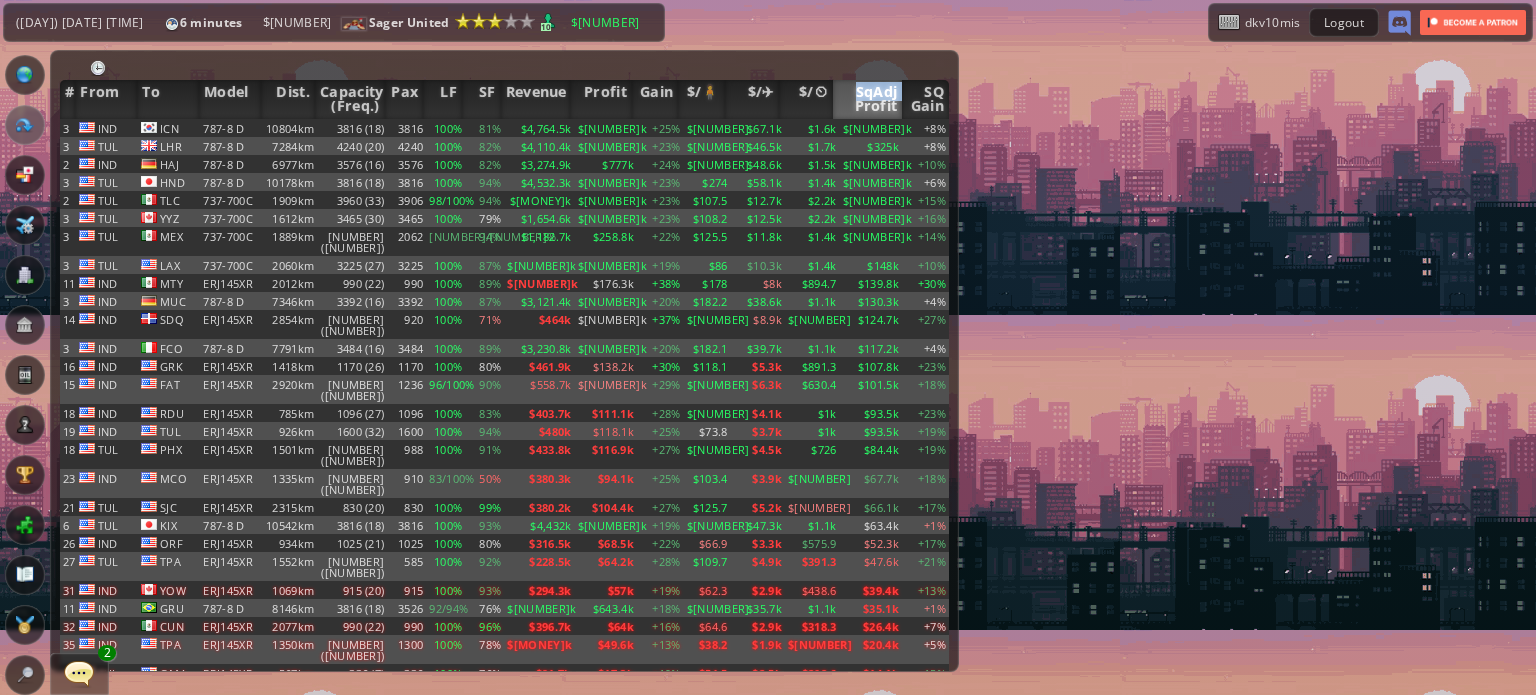 click on "SqAdj Profit" at bounding box center [868, 99] 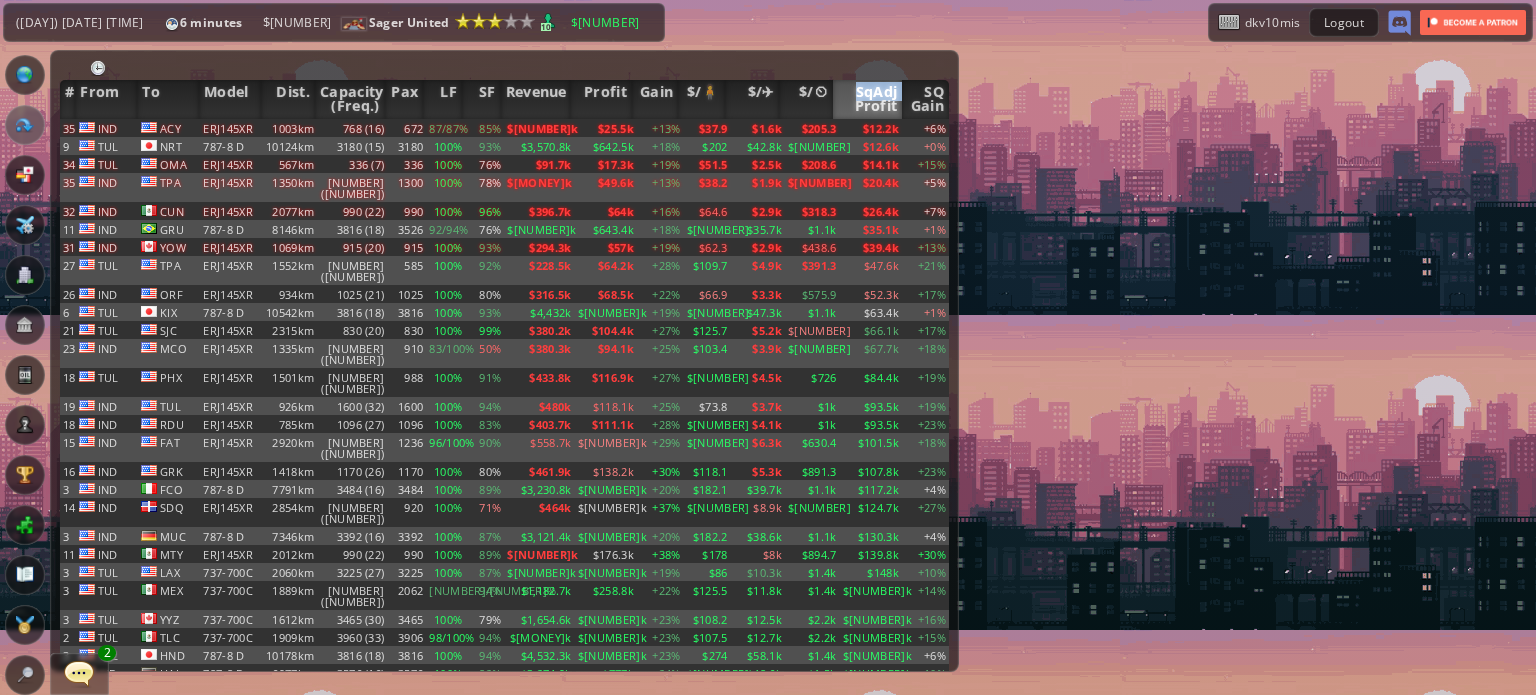 click on "SqAdj Profit" at bounding box center [868, 99] 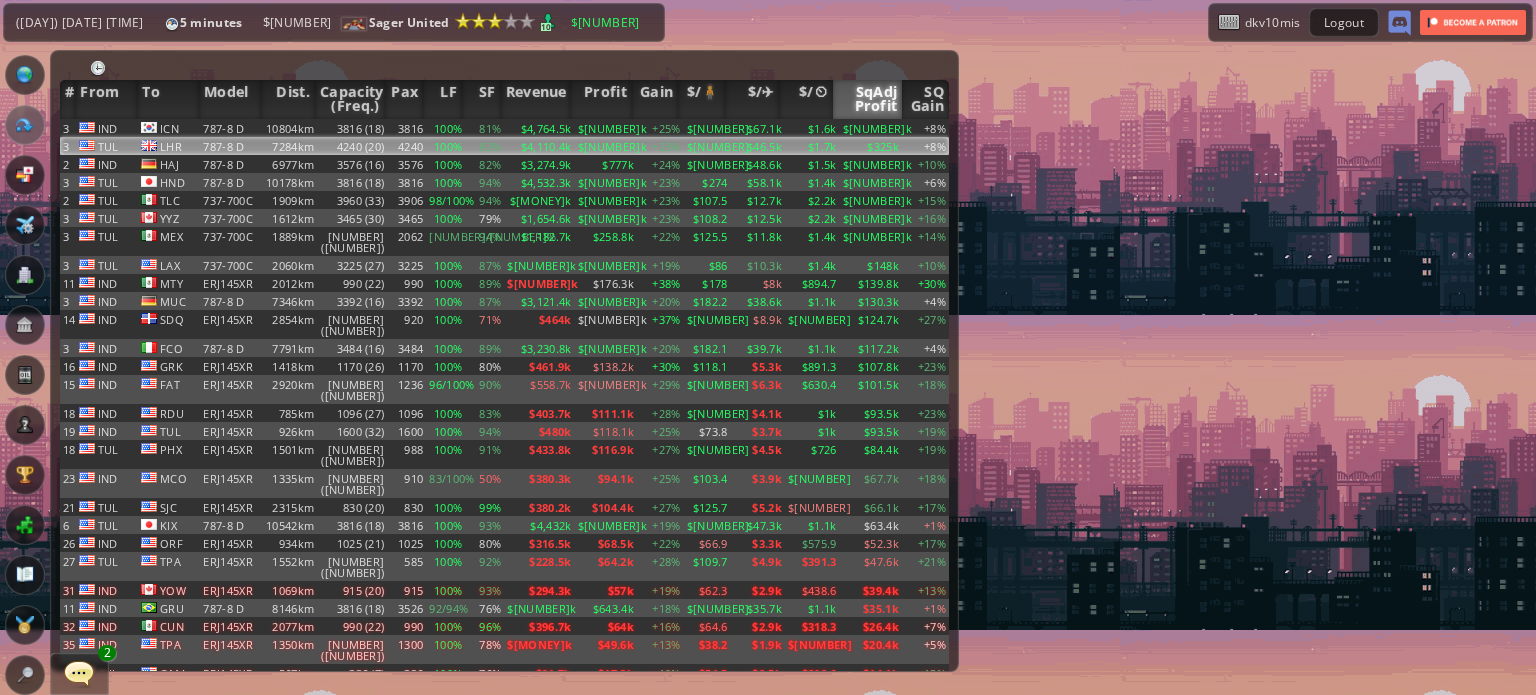 click on "$325k" at bounding box center (871, 128) 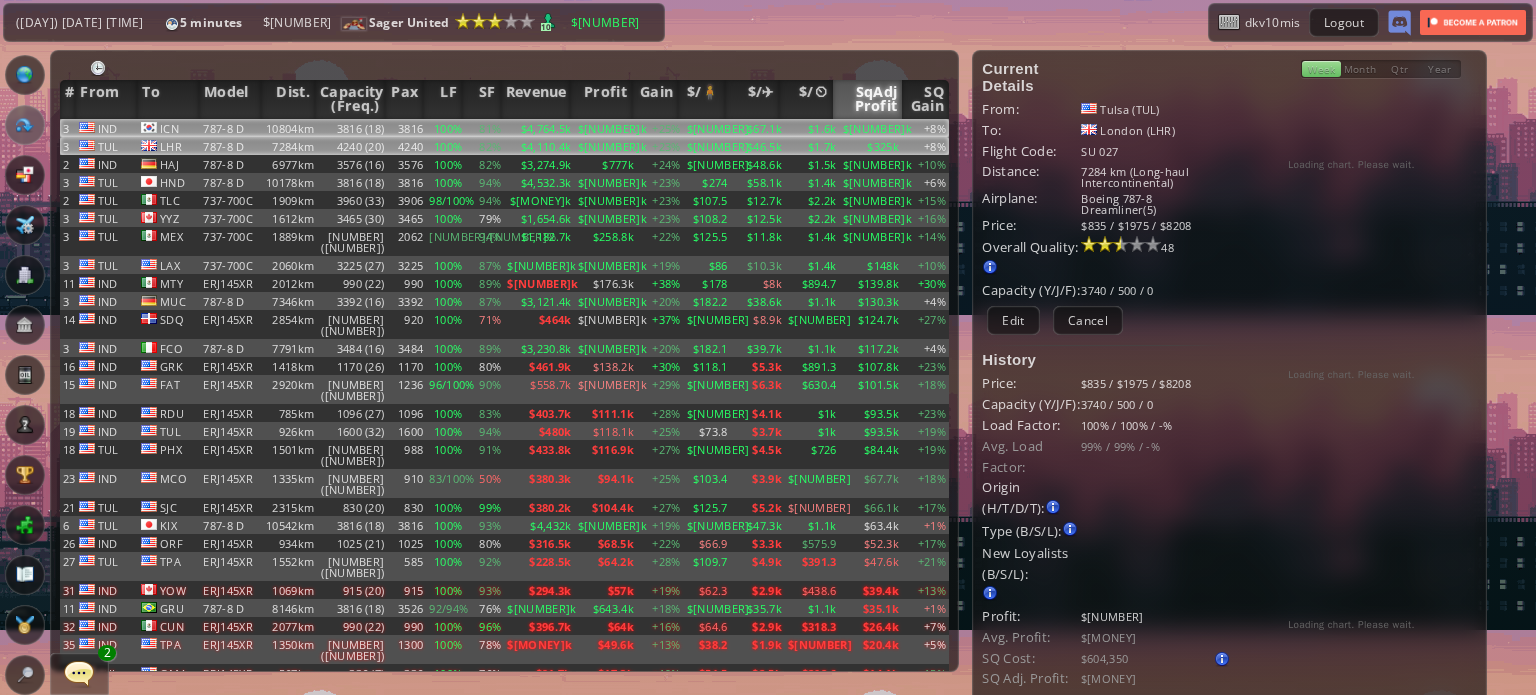 click on "$[NUMBER]k" at bounding box center (871, 128) 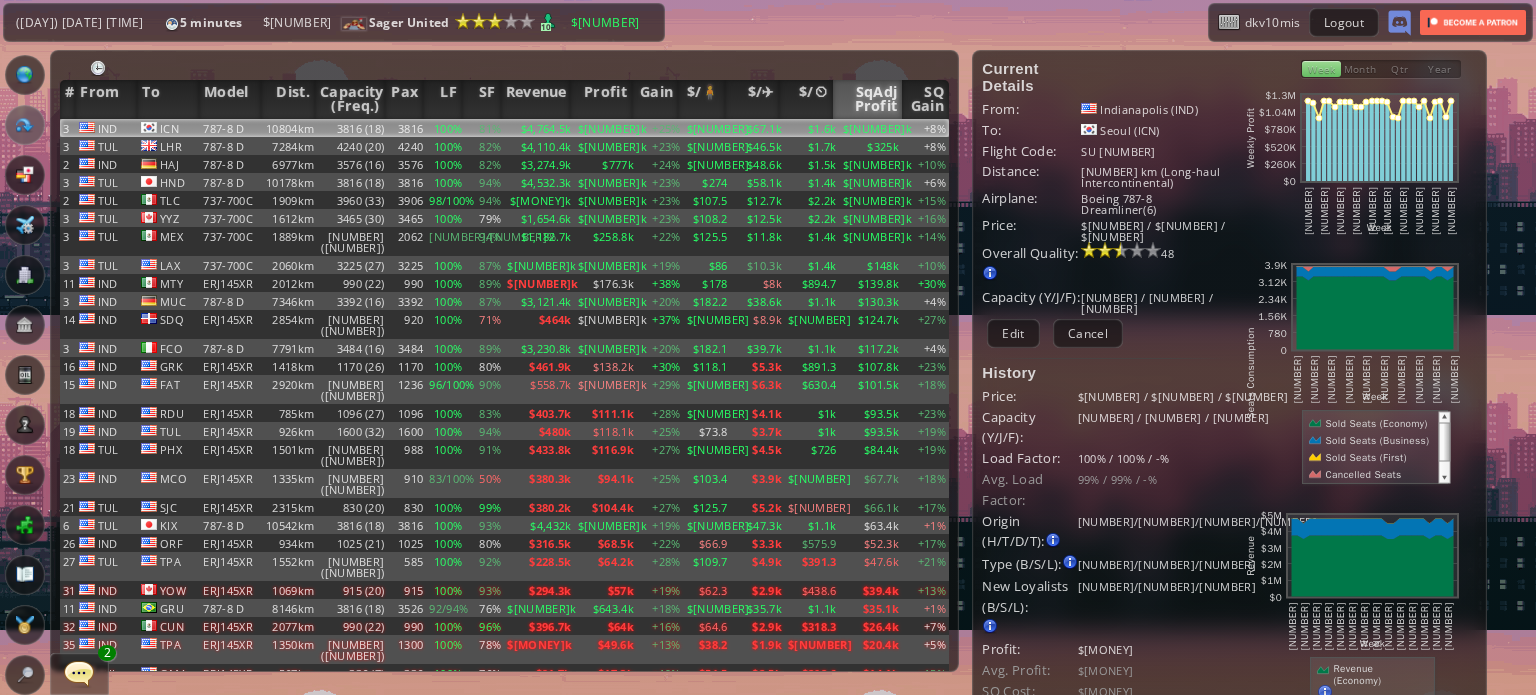 click on "SqAdj Profit" at bounding box center [868, 99] 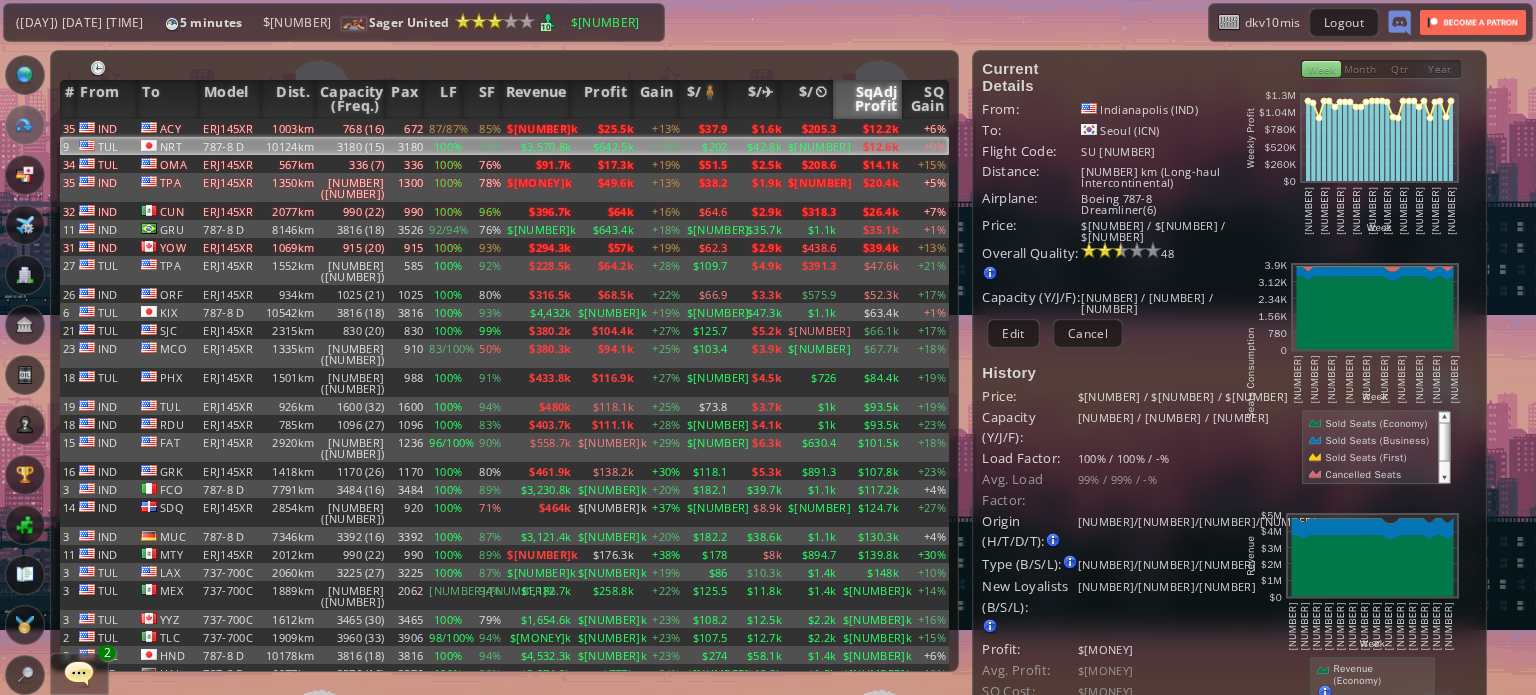 click on "$12.6k" at bounding box center (871, 128) 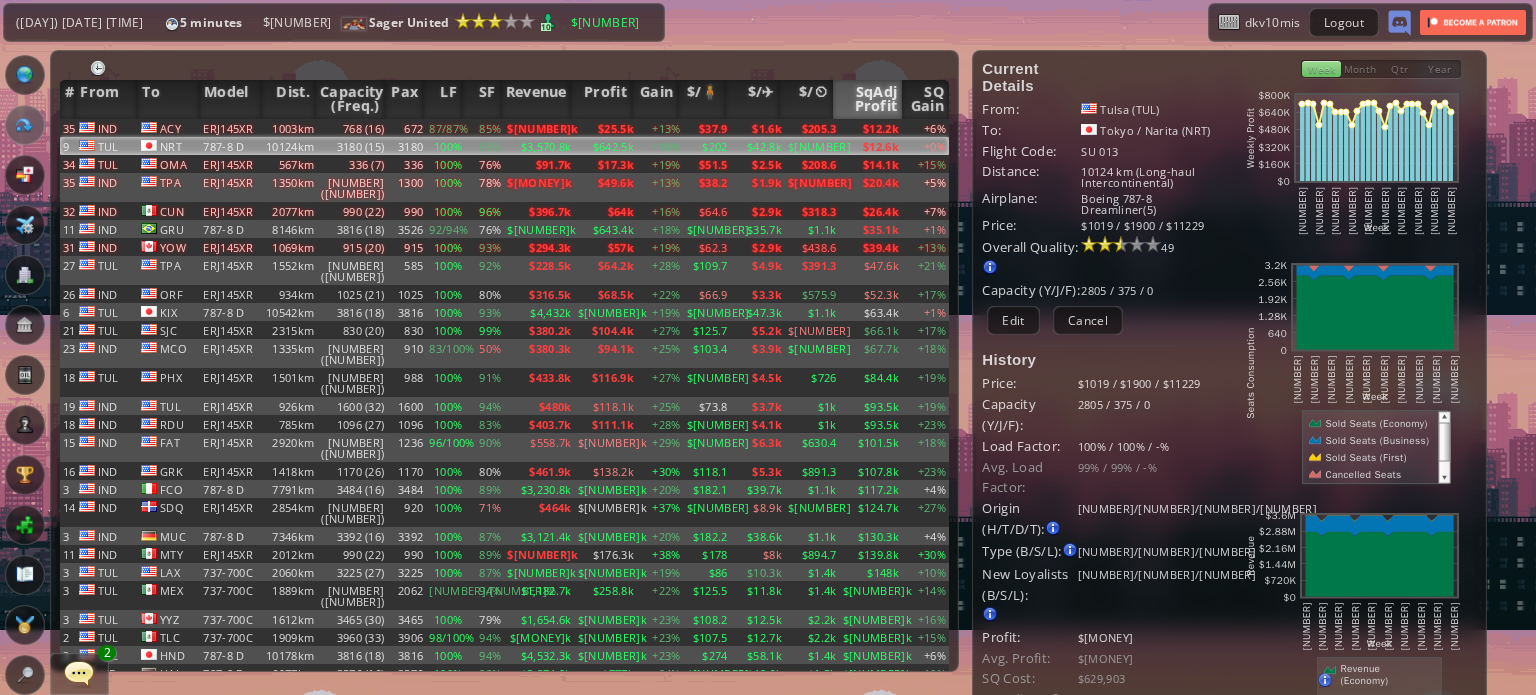 click on "SqAdj Profit" at bounding box center [868, 99] 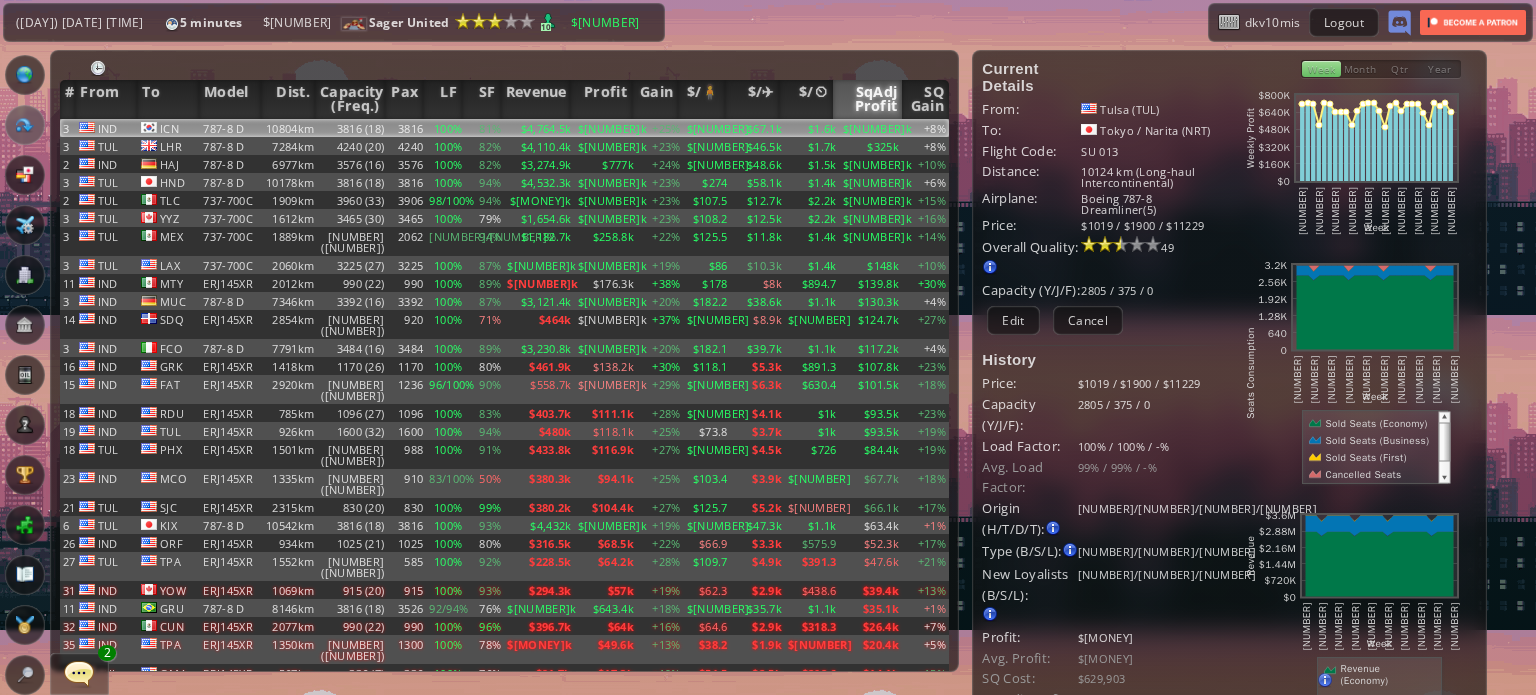 click on "$[NUMBER]k" at bounding box center [871, 128] 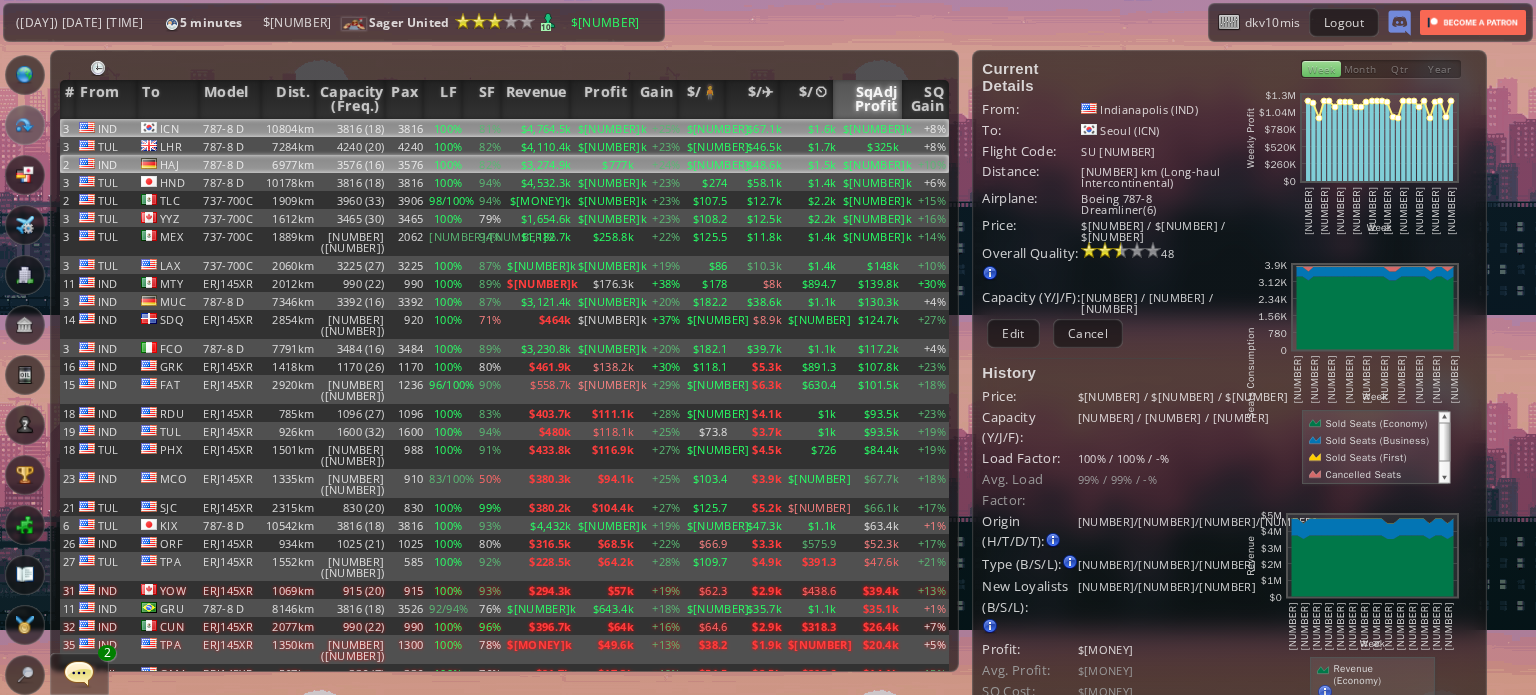 click on "$[NUMBER]" at bounding box center [707, 128] 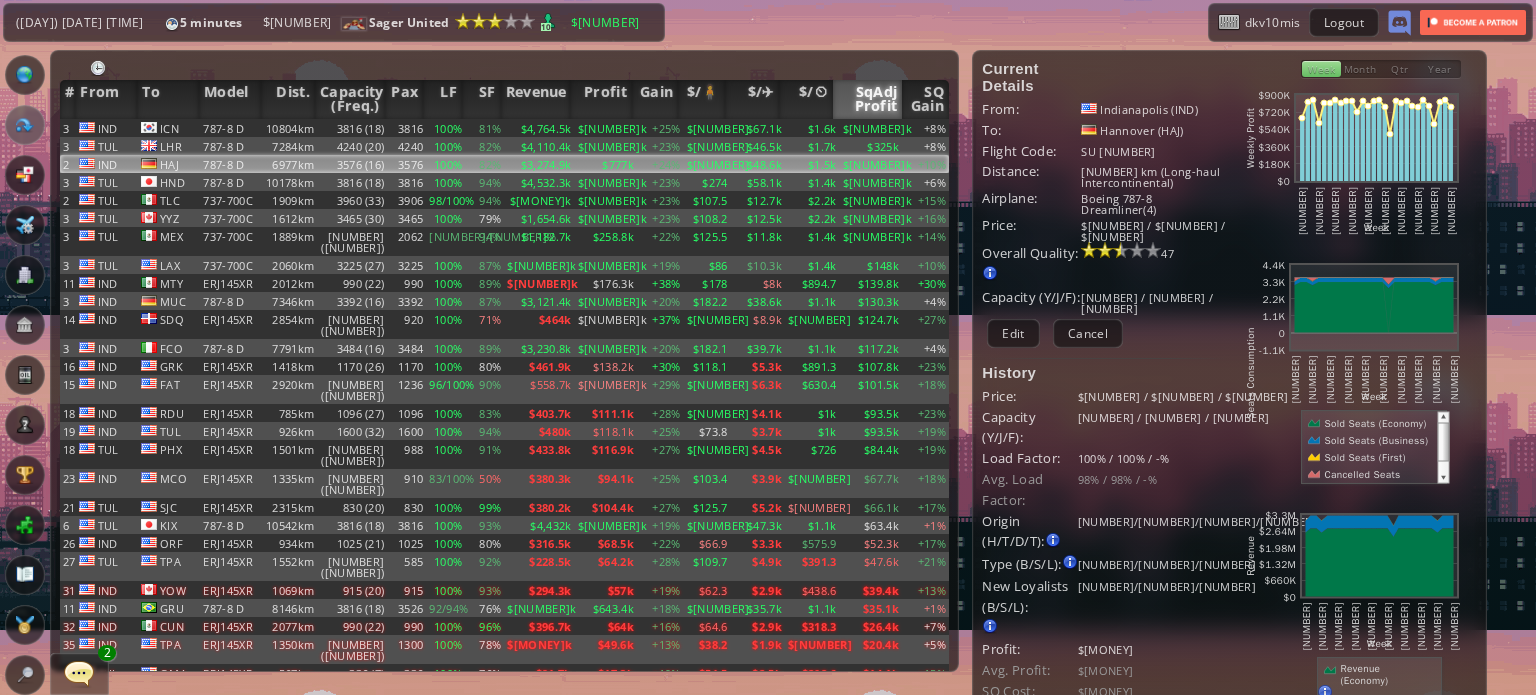 click at bounding box center [504, 70] 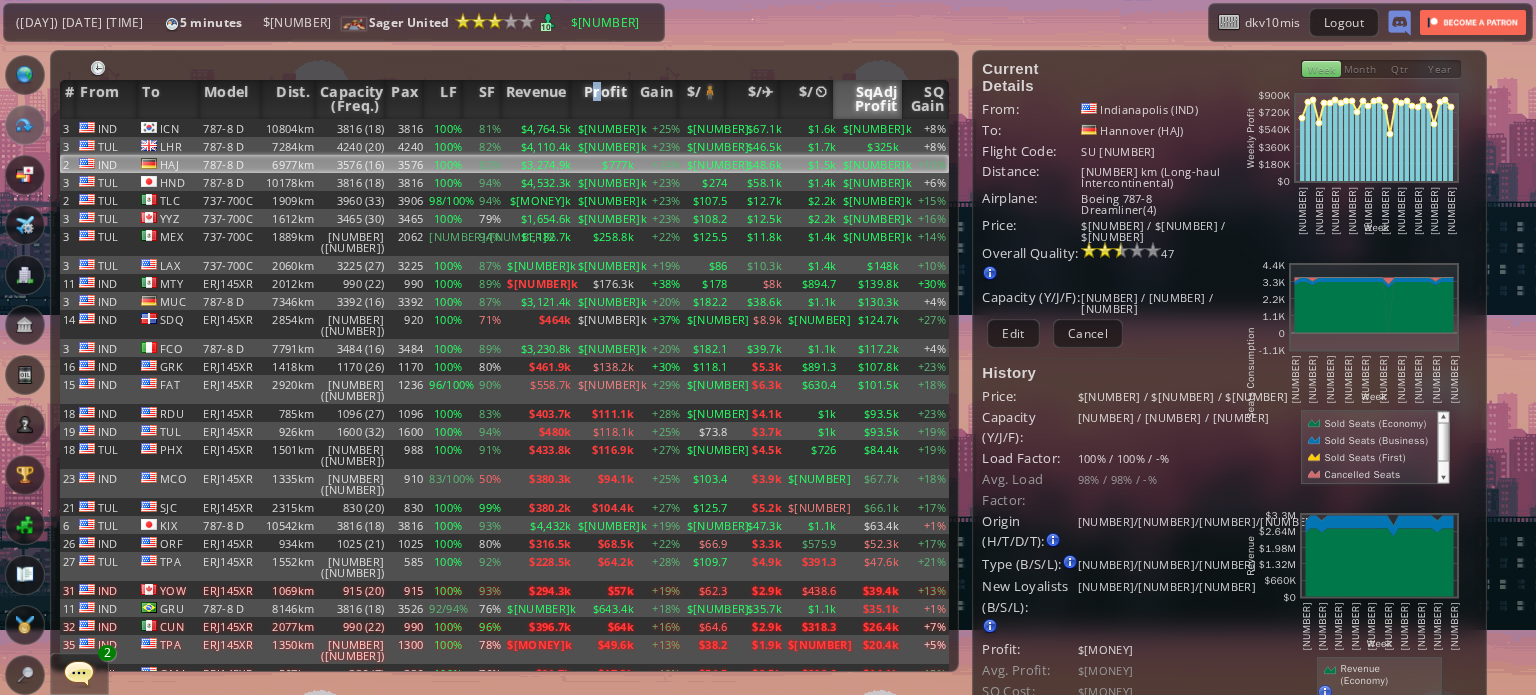 click on "Profit" at bounding box center [601, 99] 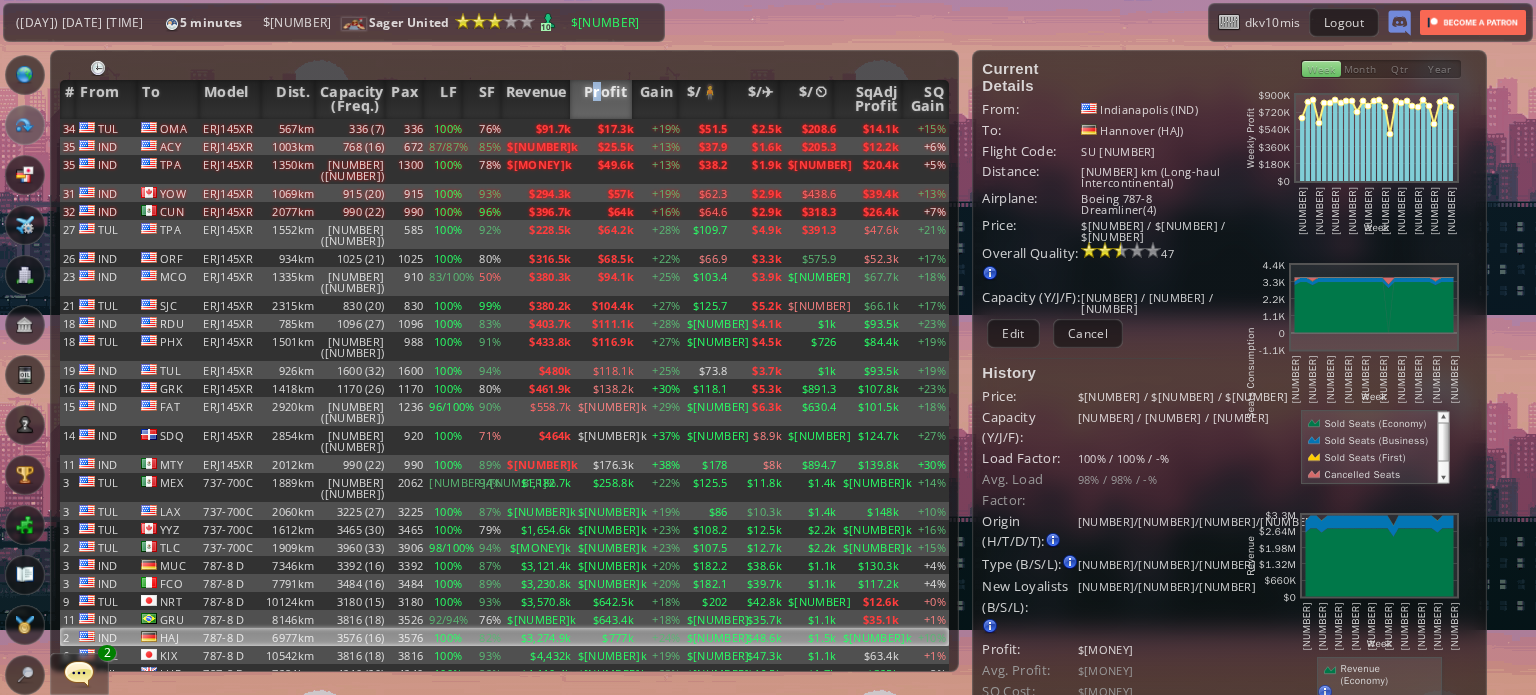 click on "Profit" at bounding box center (601, 99) 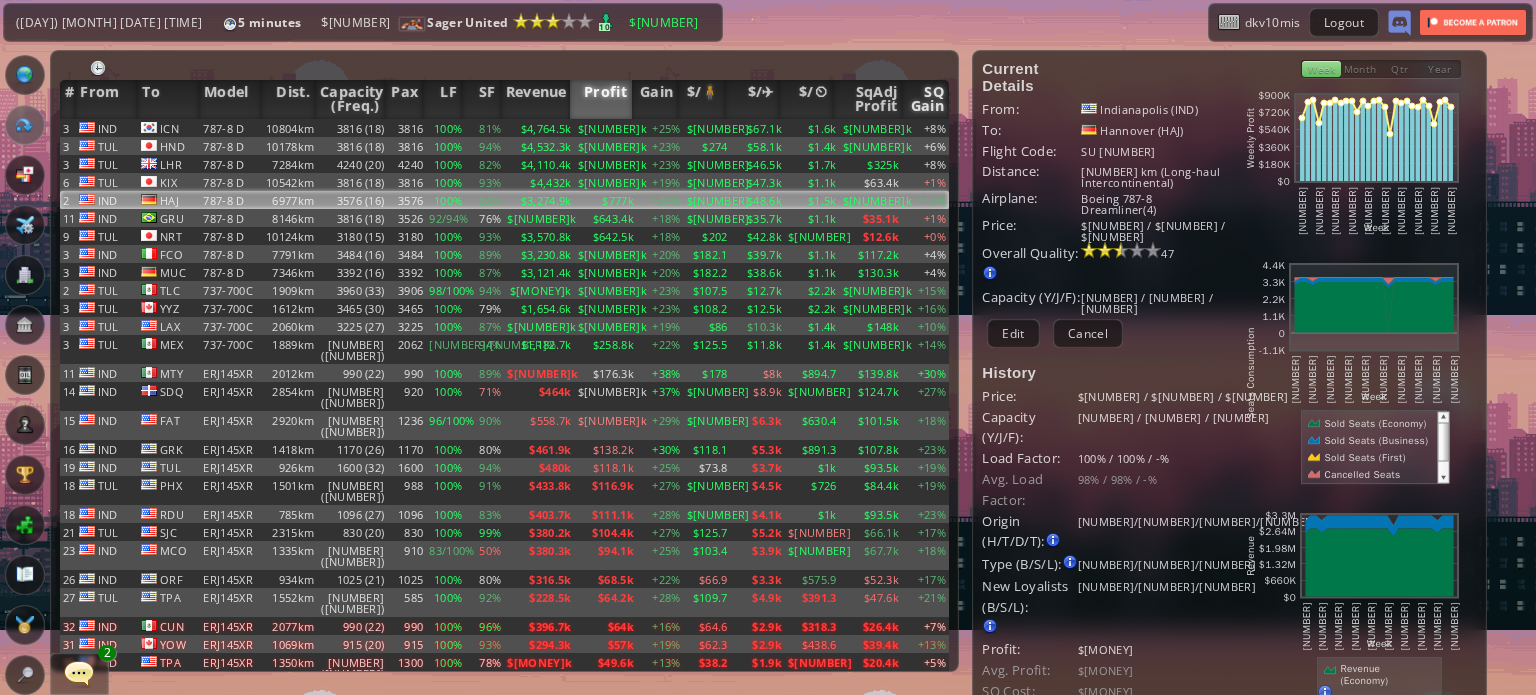 click on "SQ Gain" at bounding box center [925, 99] 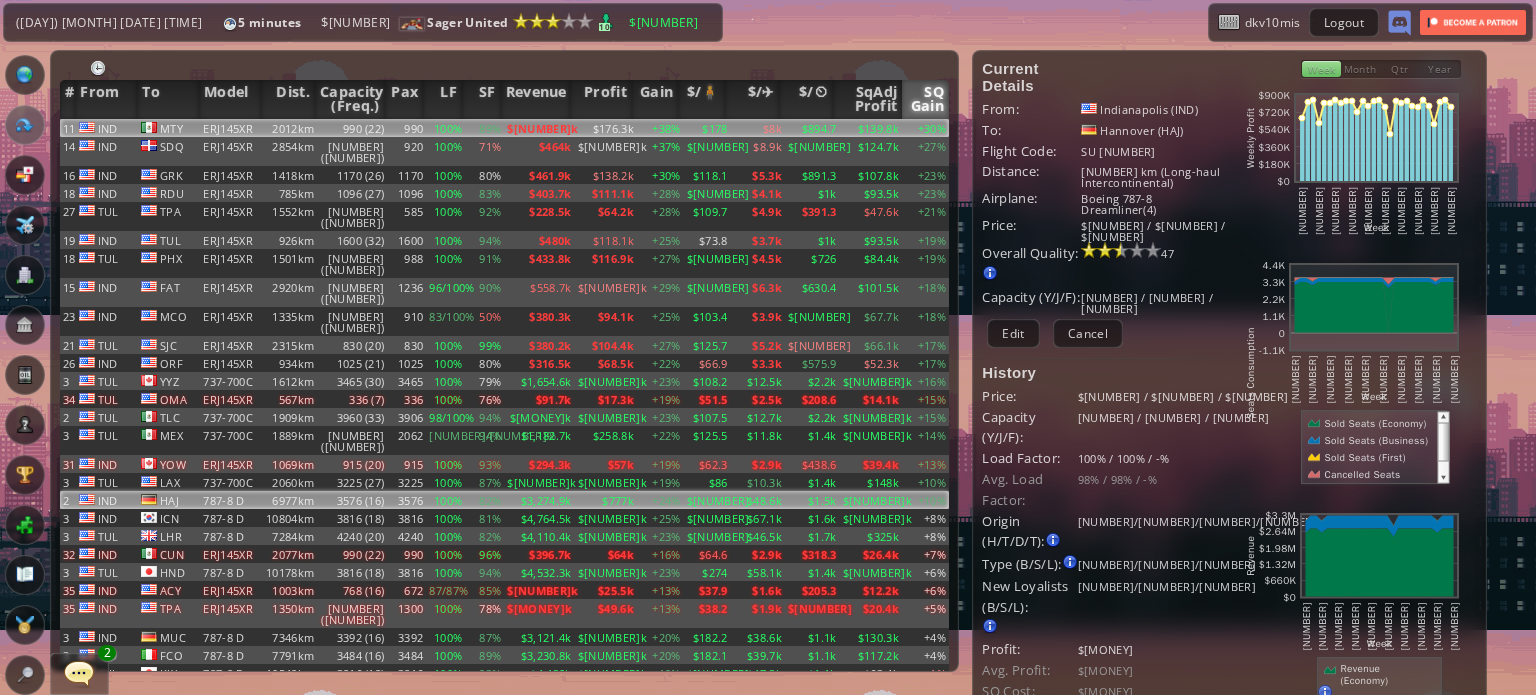 click on "$139.8k" at bounding box center [871, 128] 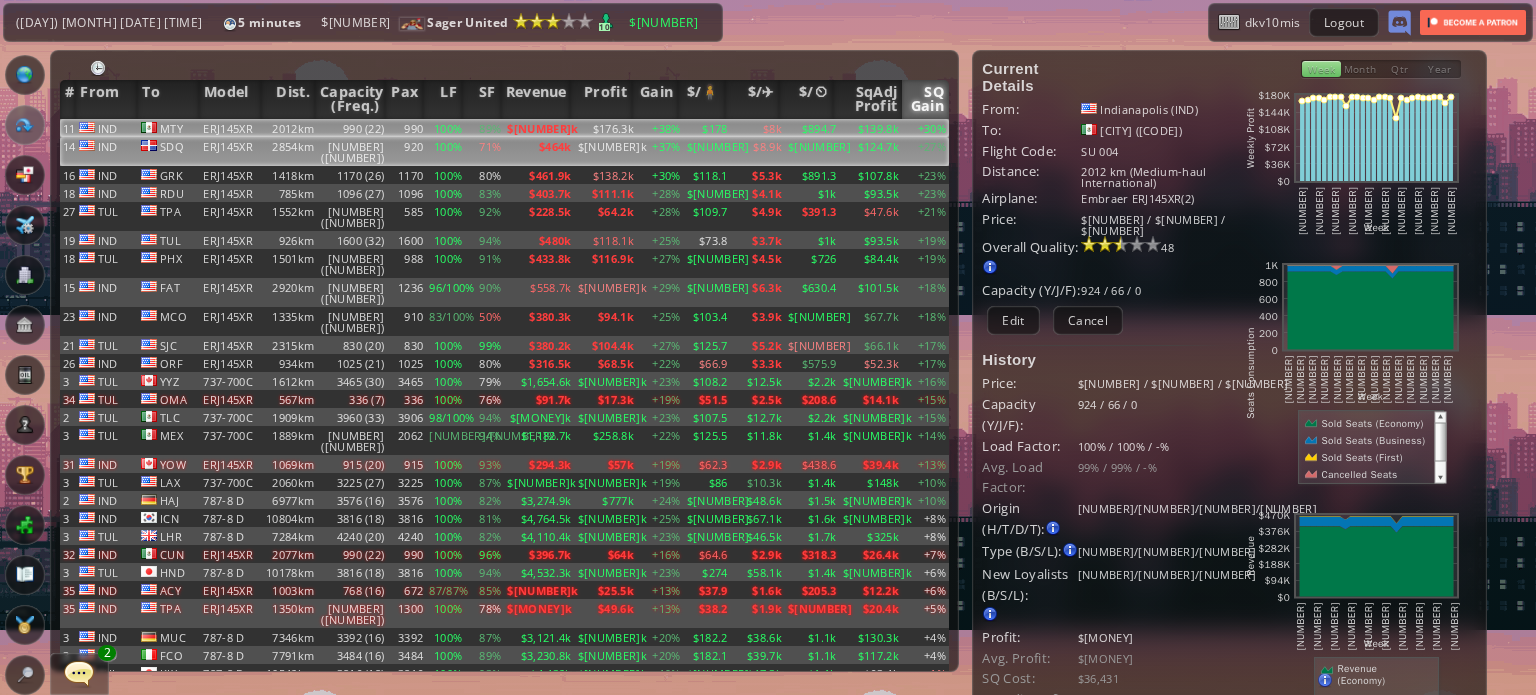 click on "$124.7k" at bounding box center (871, 128) 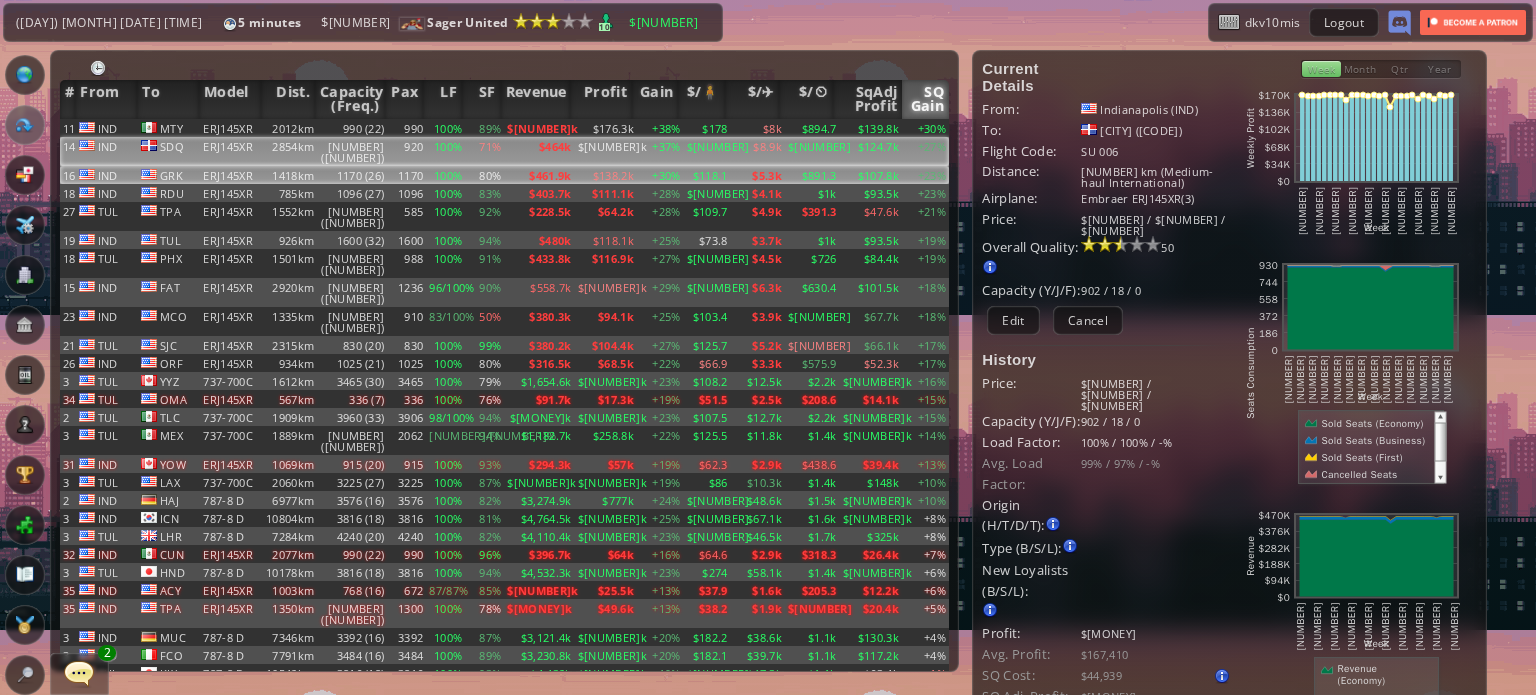 click on "$107.8k" at bounding box center [871, 128] 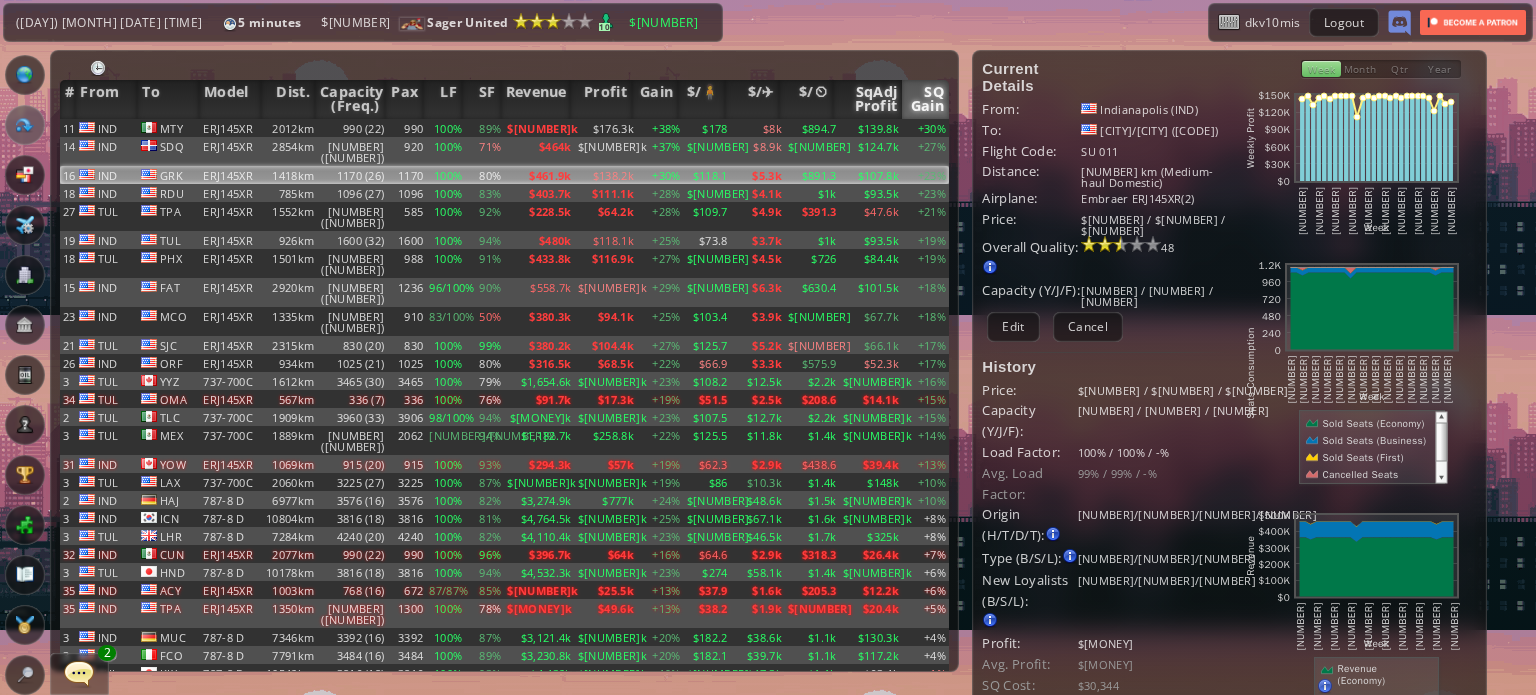 click on "SqAdj Profit" at bounding box center (868, 99) 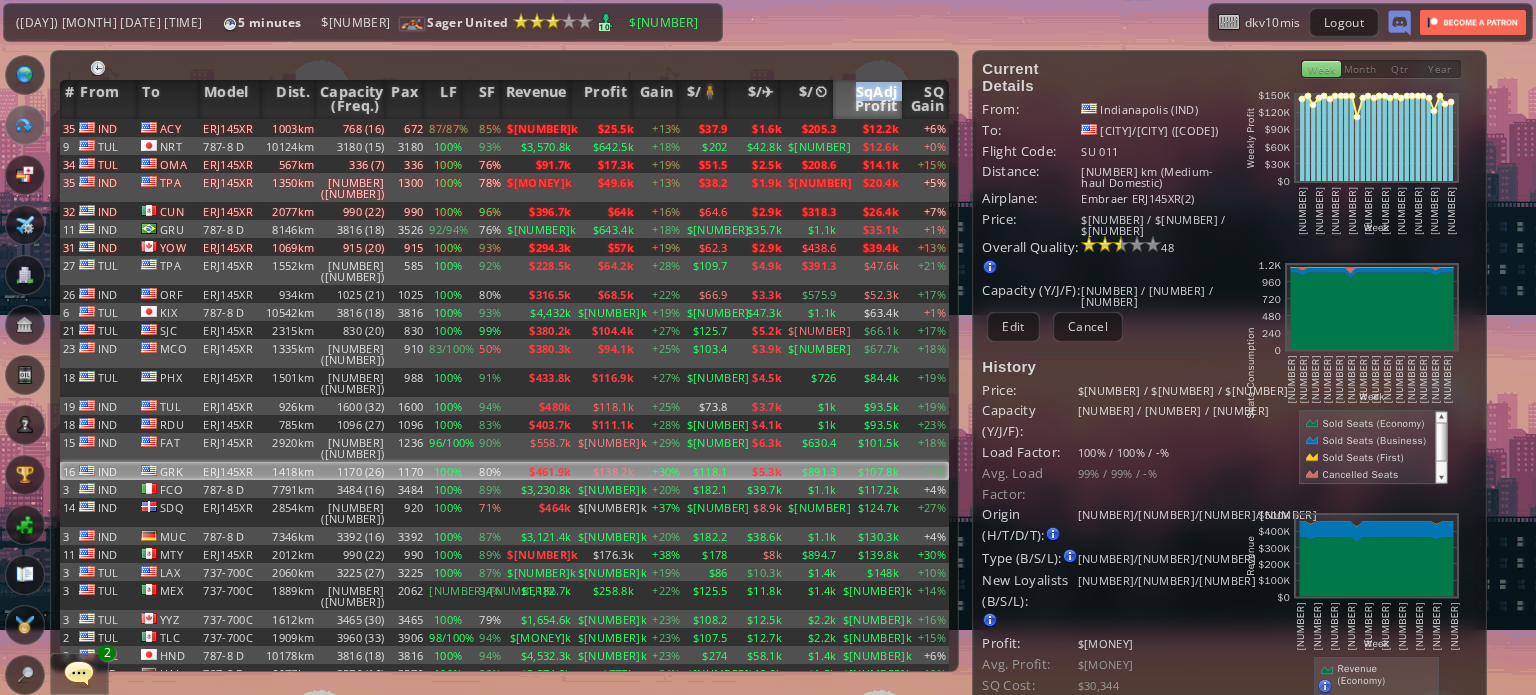 click on "SqAdj Profit" at bounding box center (868, 99) 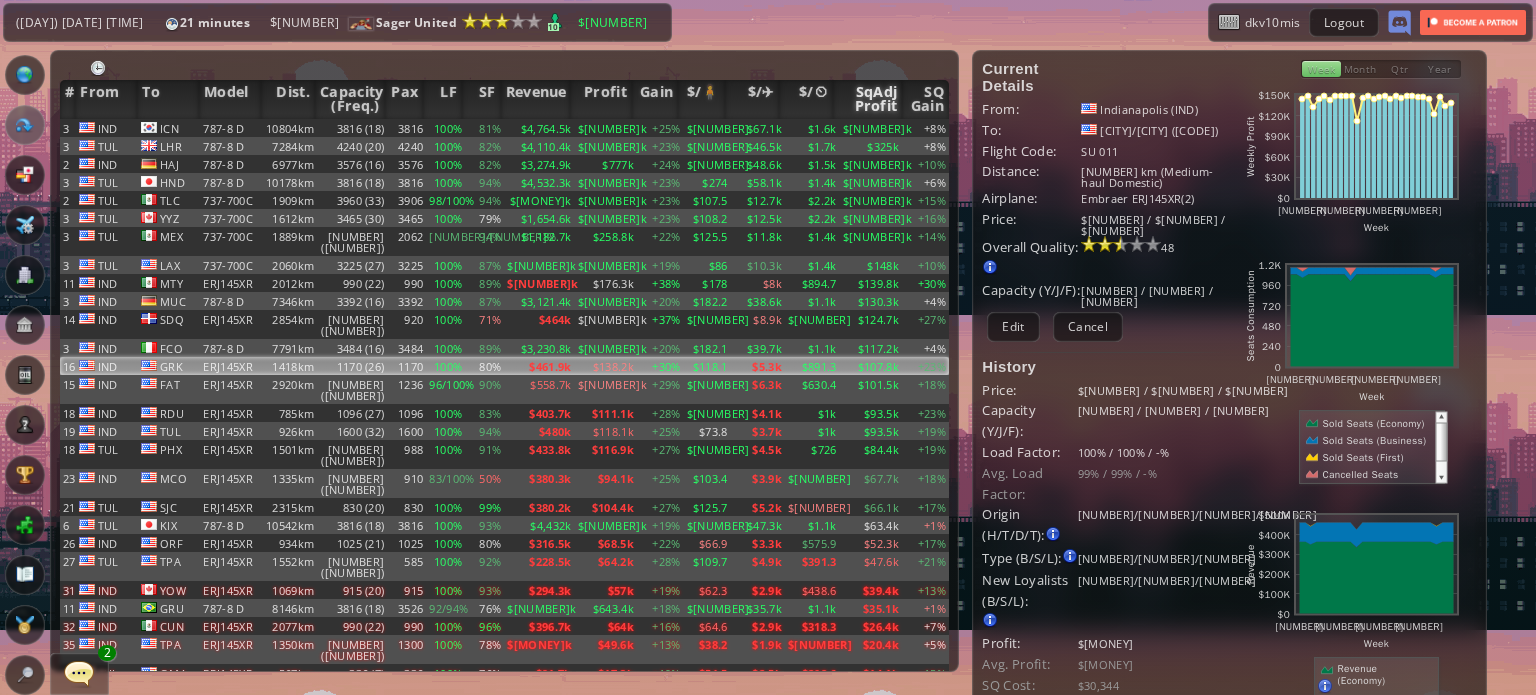 click on "SqAdj Profit" at bounding box center [868, 99] 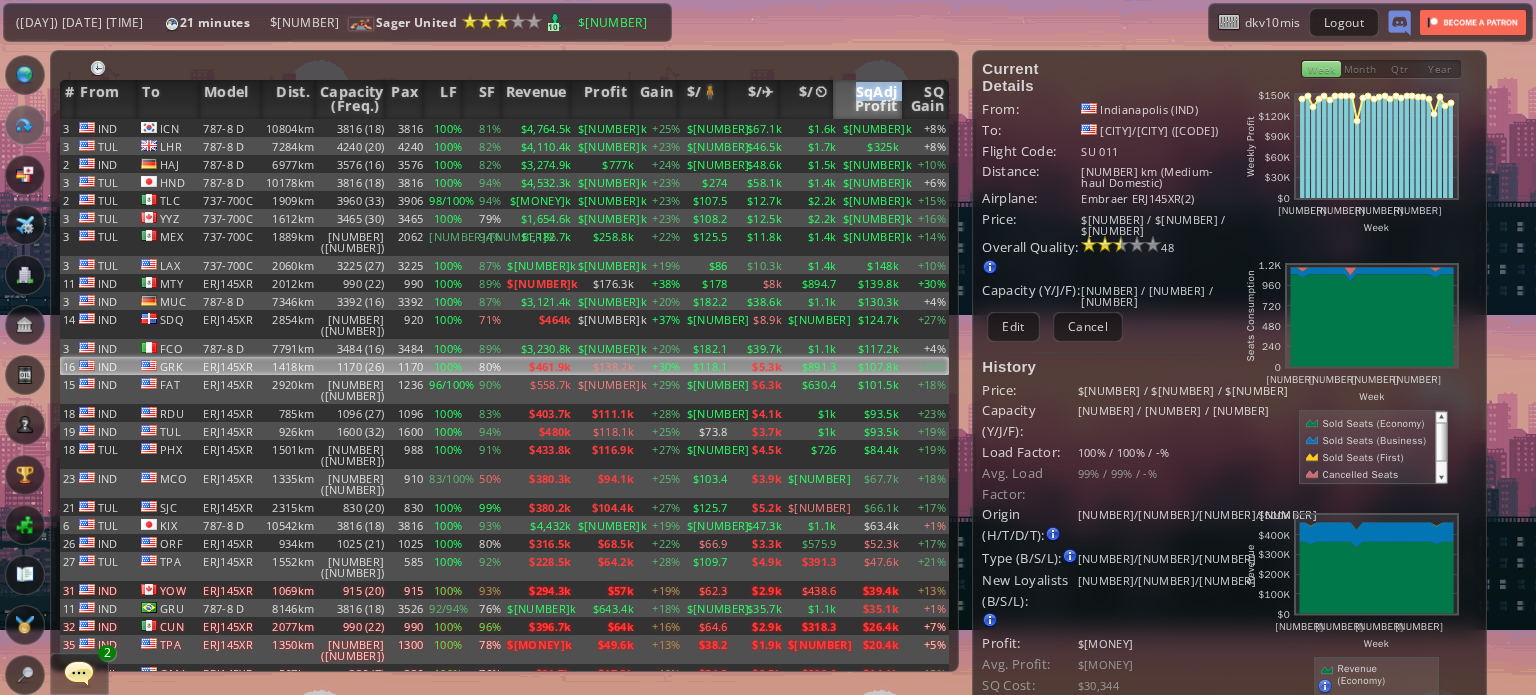 click on "SqAdj Profit" at bounding box center (868, 99) 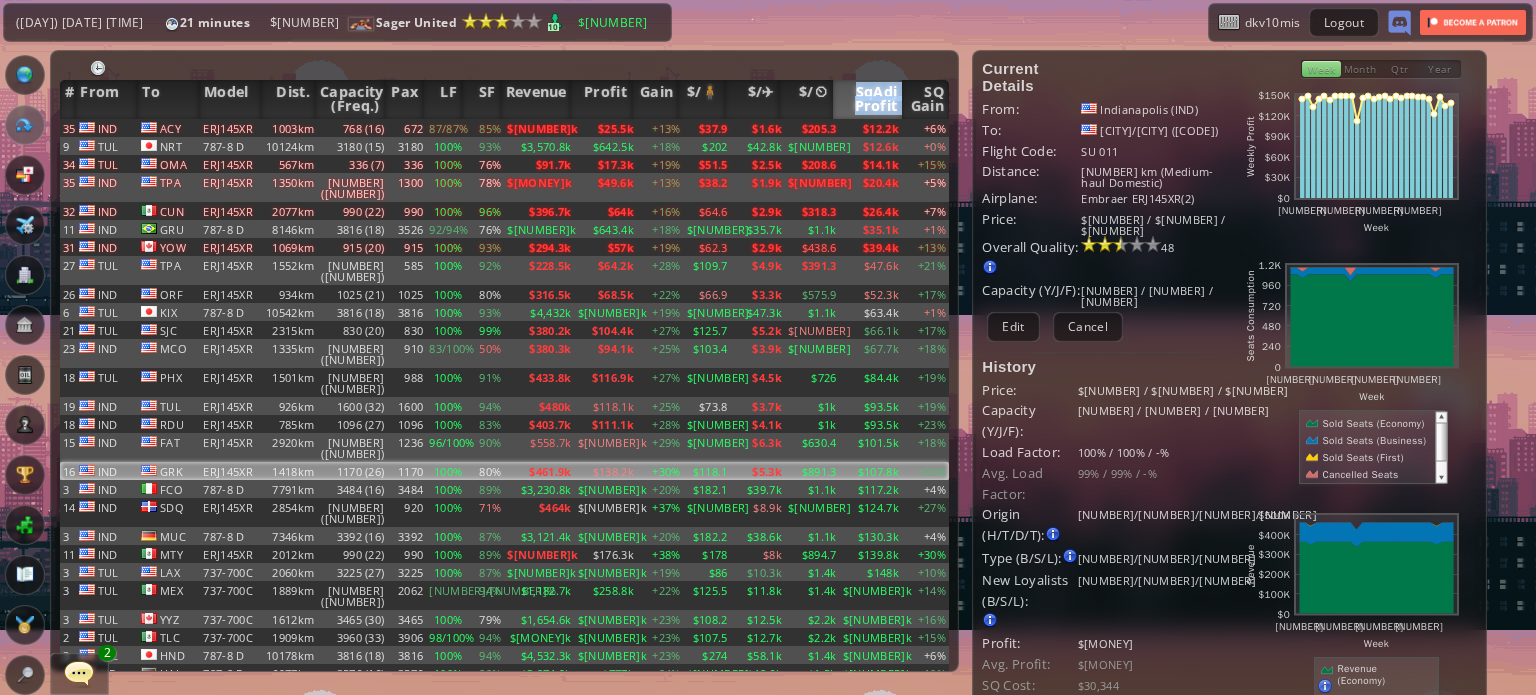 click on "SqAdj Profit" at bounding box center (868, 99) 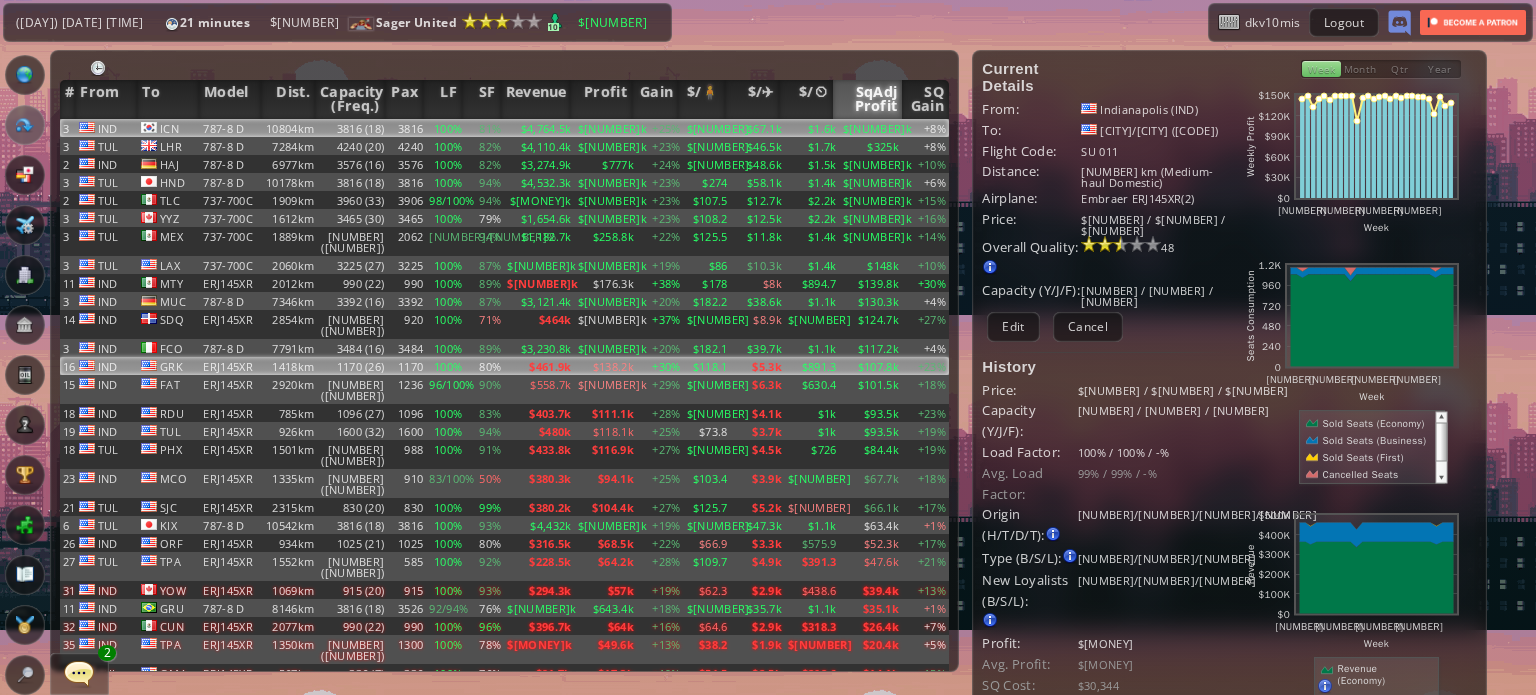click on "$[NUMBER]k" at bounding box center [871, 128] 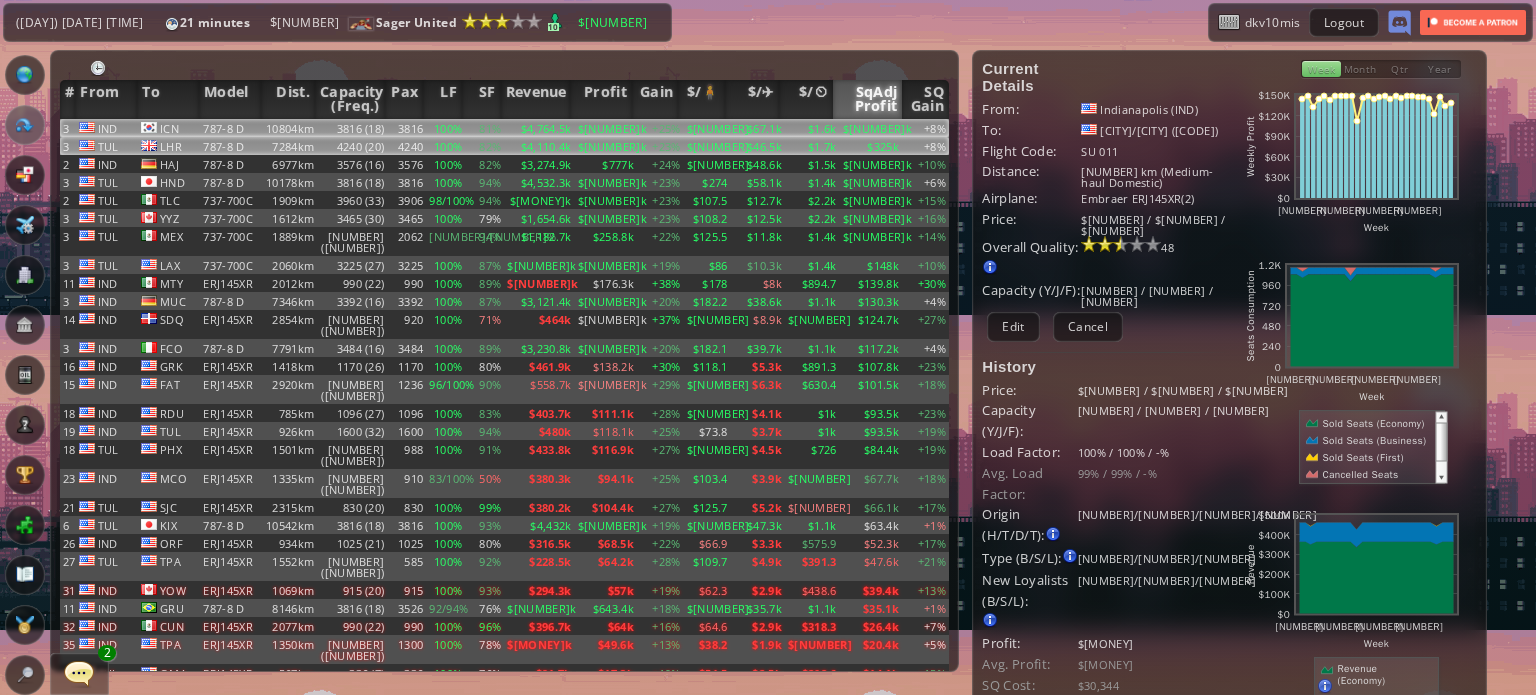click on "$325k" at bounding box center [871, 128] 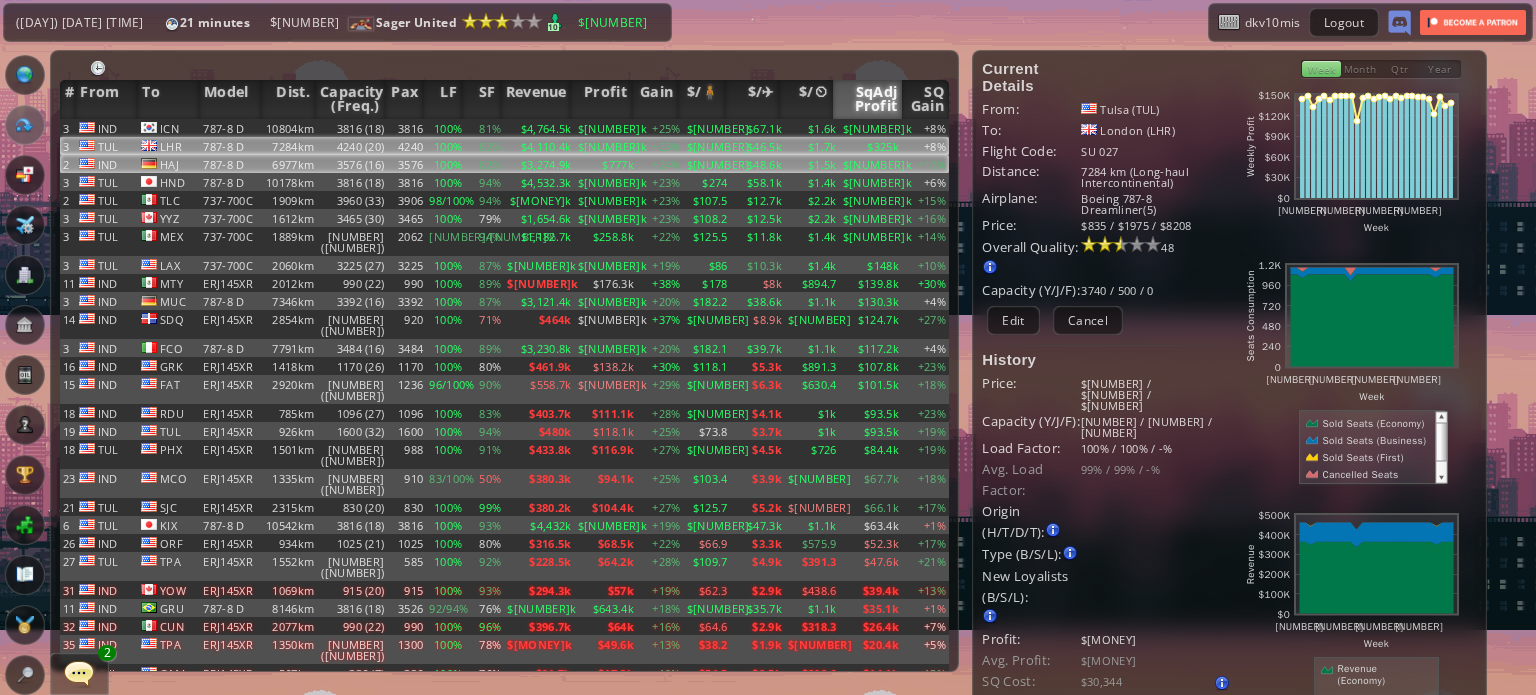 click on "$[NUMBER]k" at bounding box center (871, 128) 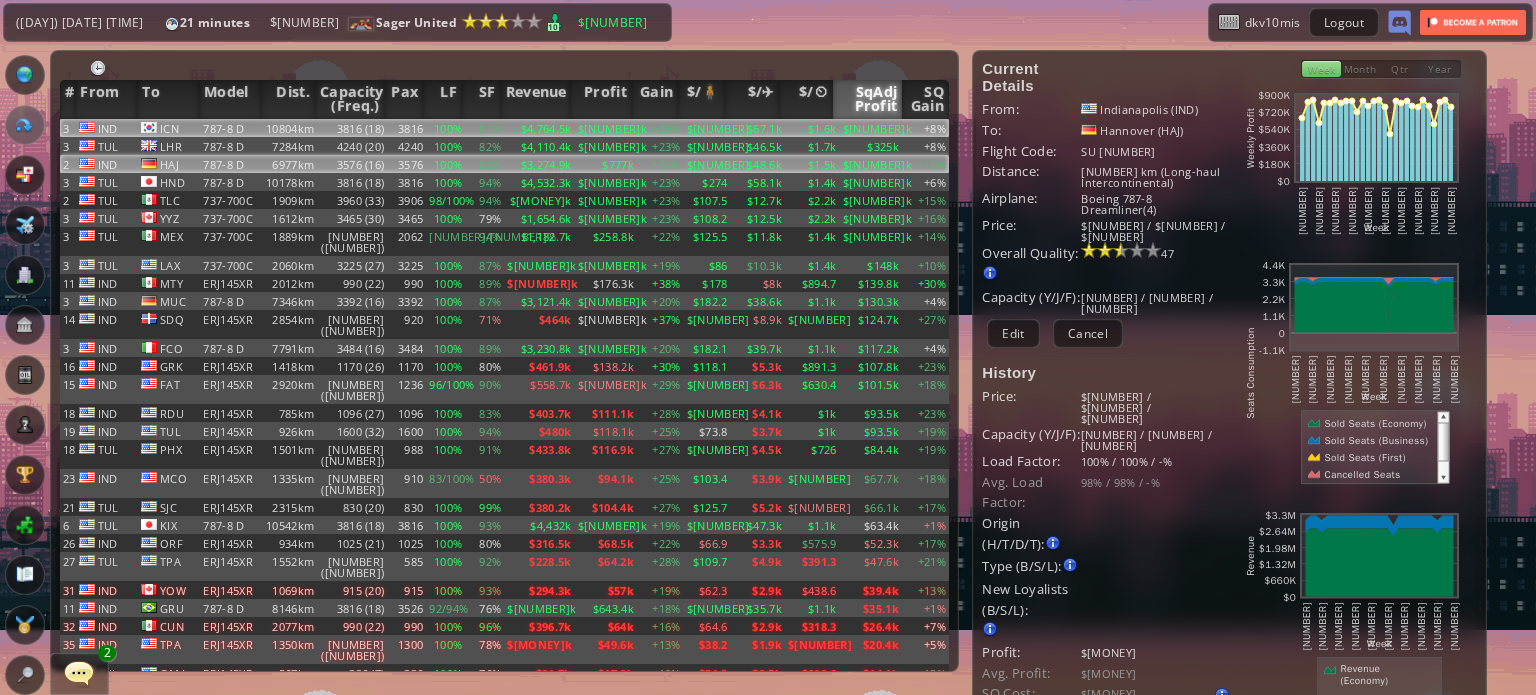 click on "$[NUMBER]k" at bounding box center [871, 128] 